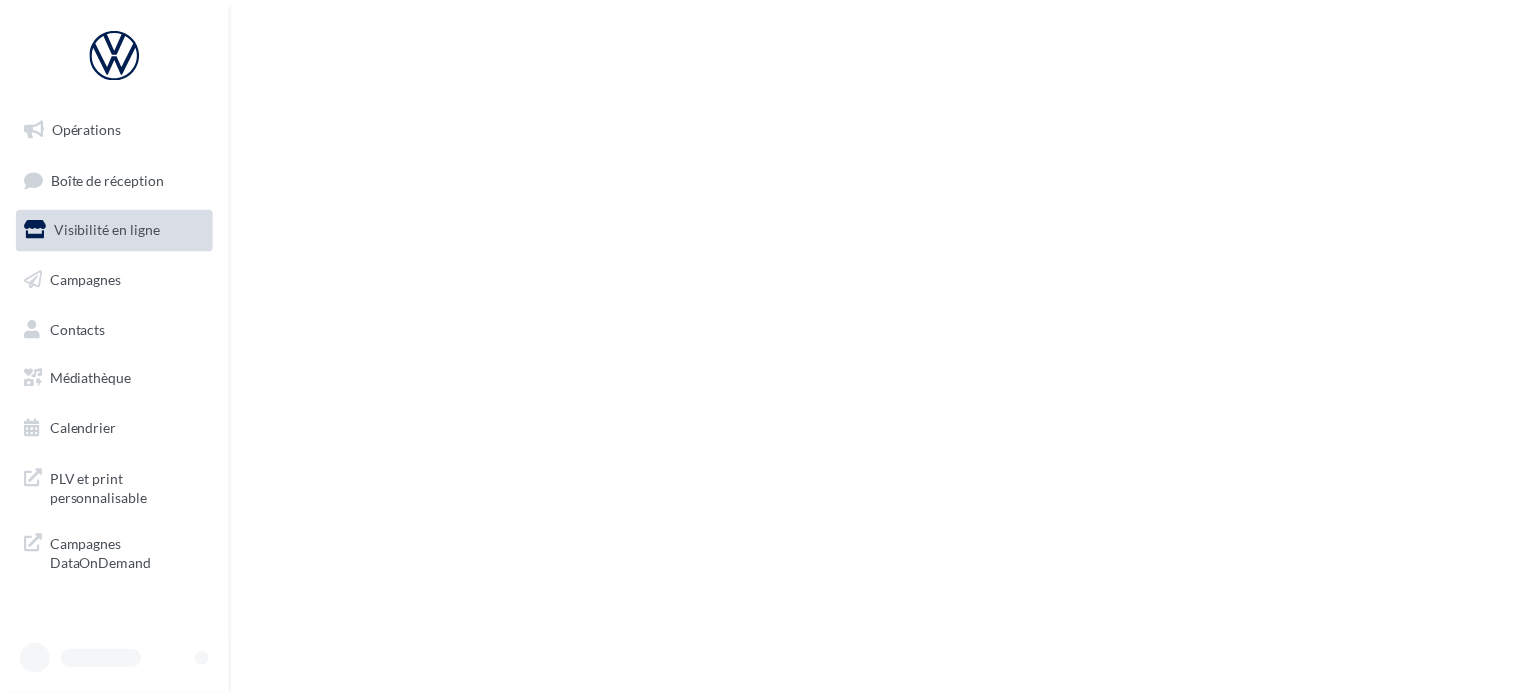 scroll, scrollTop: 0, scrollLeft: 0, axis: both 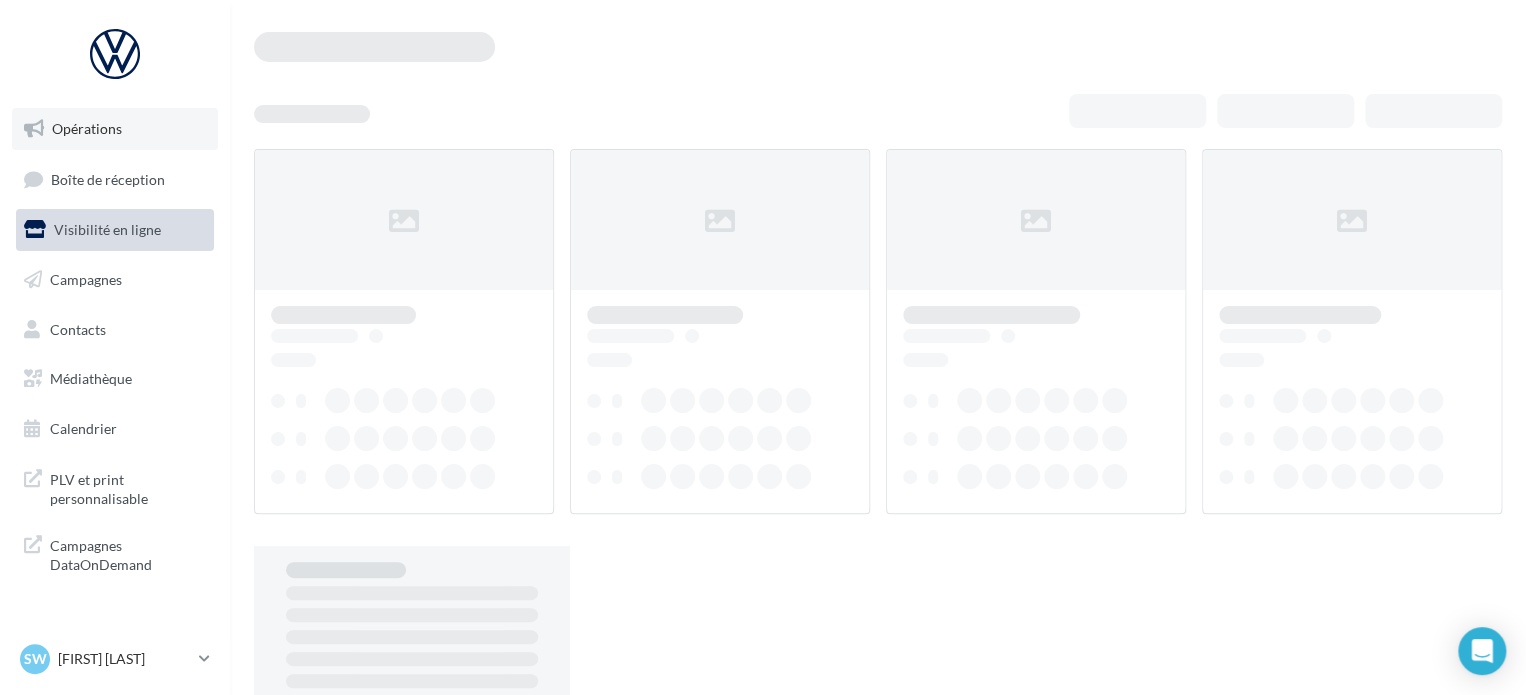 click on "Opérations" at bounding box center [87, 128] 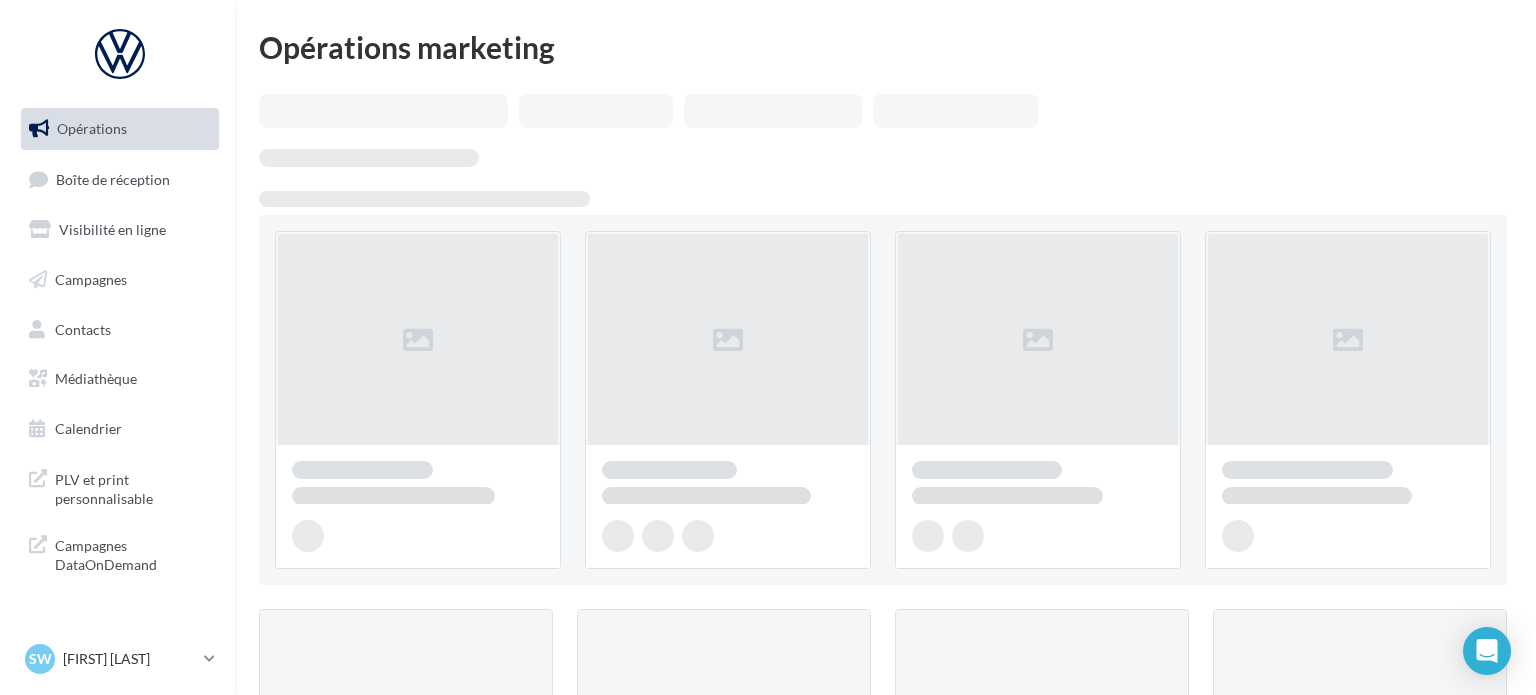 scroll, scrollTop: 0, scrollLeft: 0, axis: both 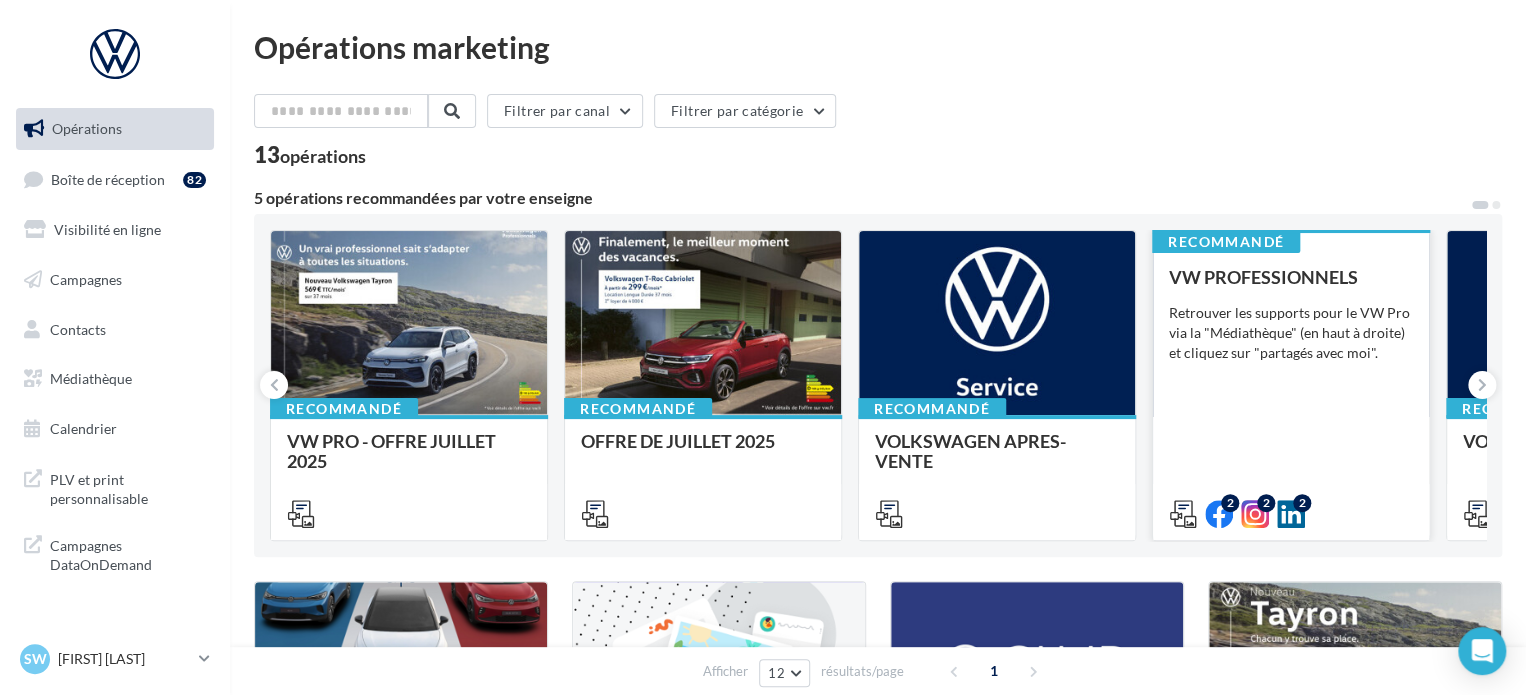 click on "VW PROFESSIONNELS        Retrouver les supports pour le VW Pro via la "Médiathèque" (en haut à droite) et cliquez sur "partagés avec moi"." at bounding box center (1291, 394) 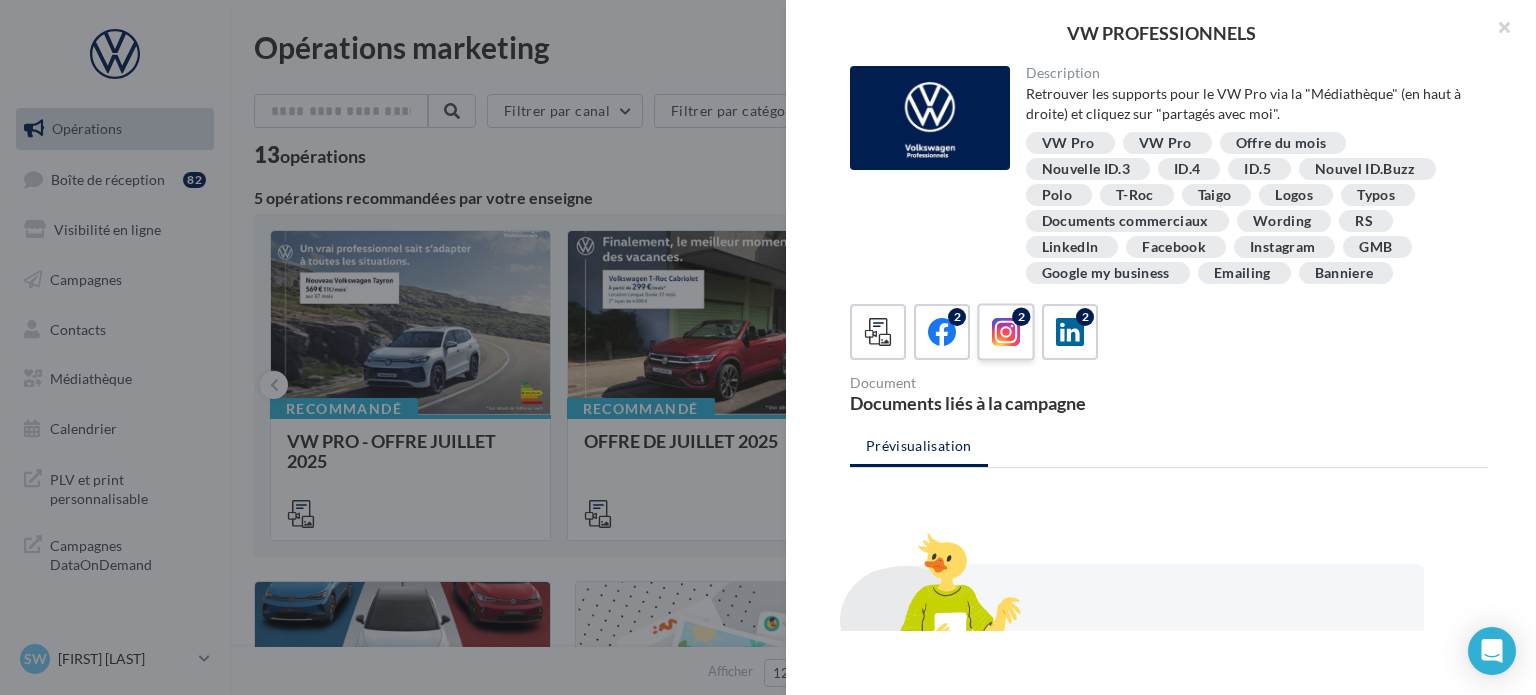 click on "2" at bounding box center (1006, 332) 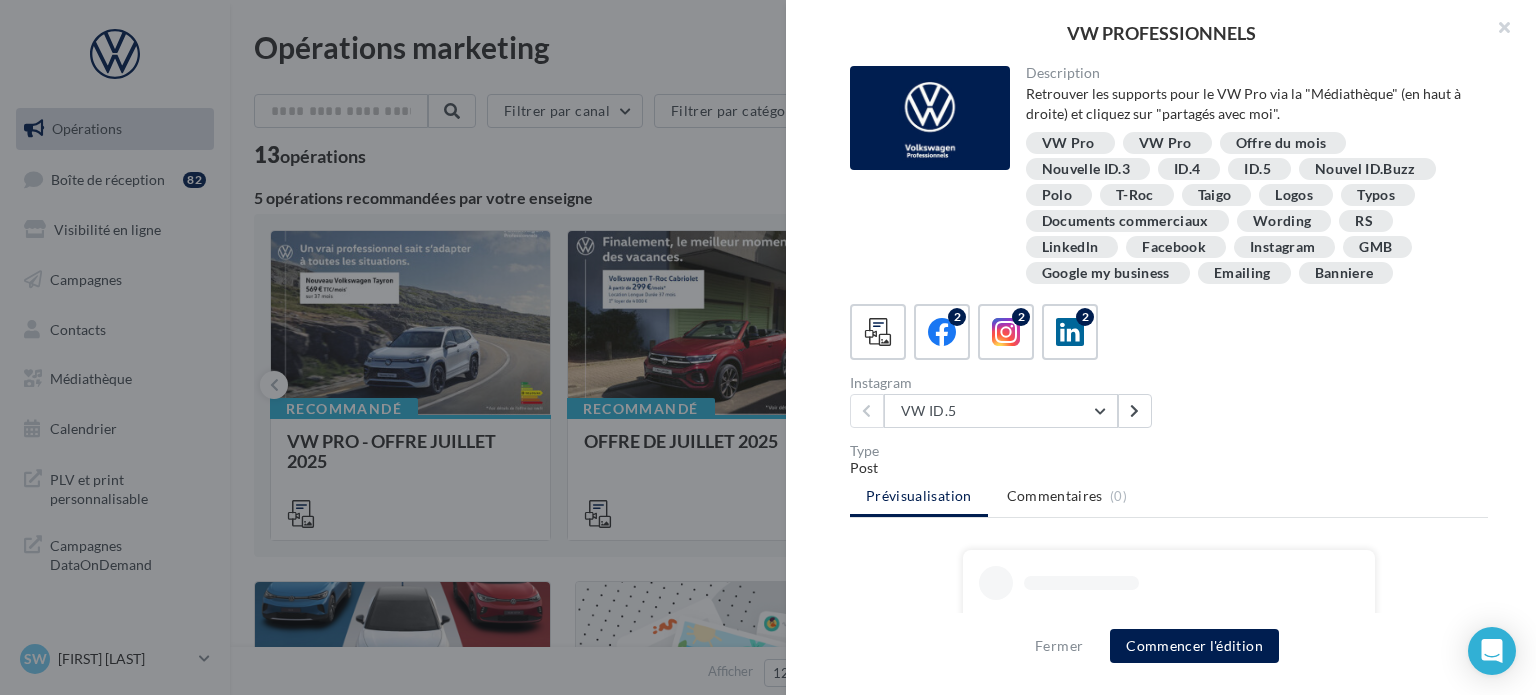 scroll, scrollTop: 300, scrollLeft: 0, axis: vertical 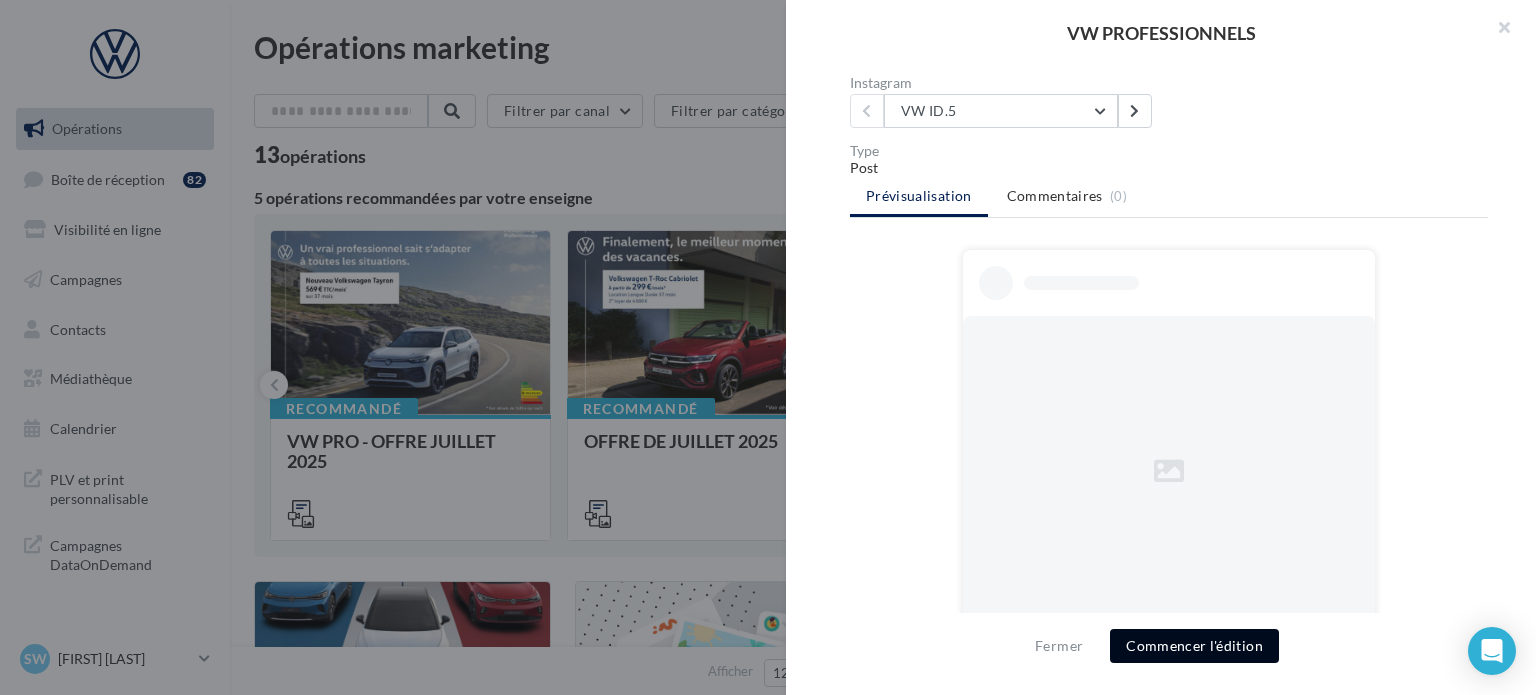 click on "Commencer l'édition" at bounding box center (1194, 646) 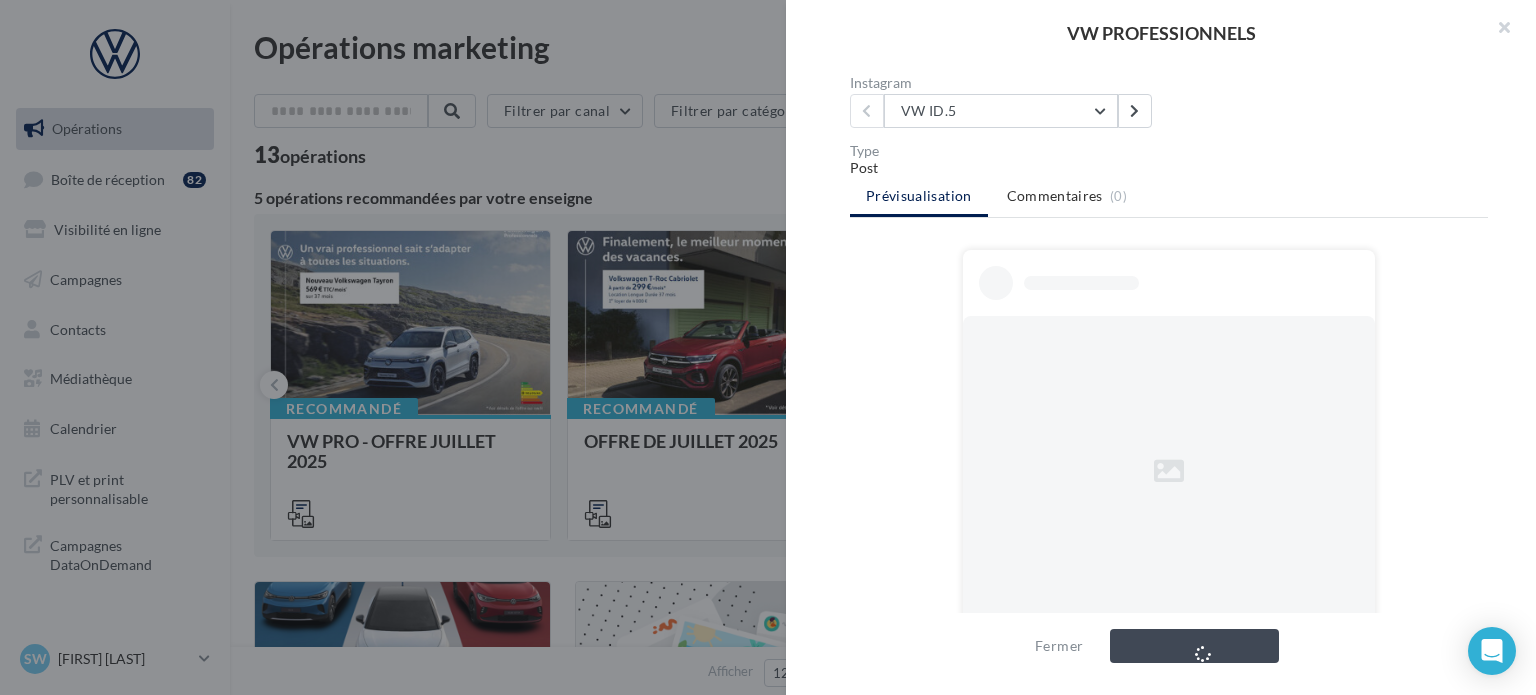 scroll, scrollTop: 300, scrollLeft: 0, axis: vertical 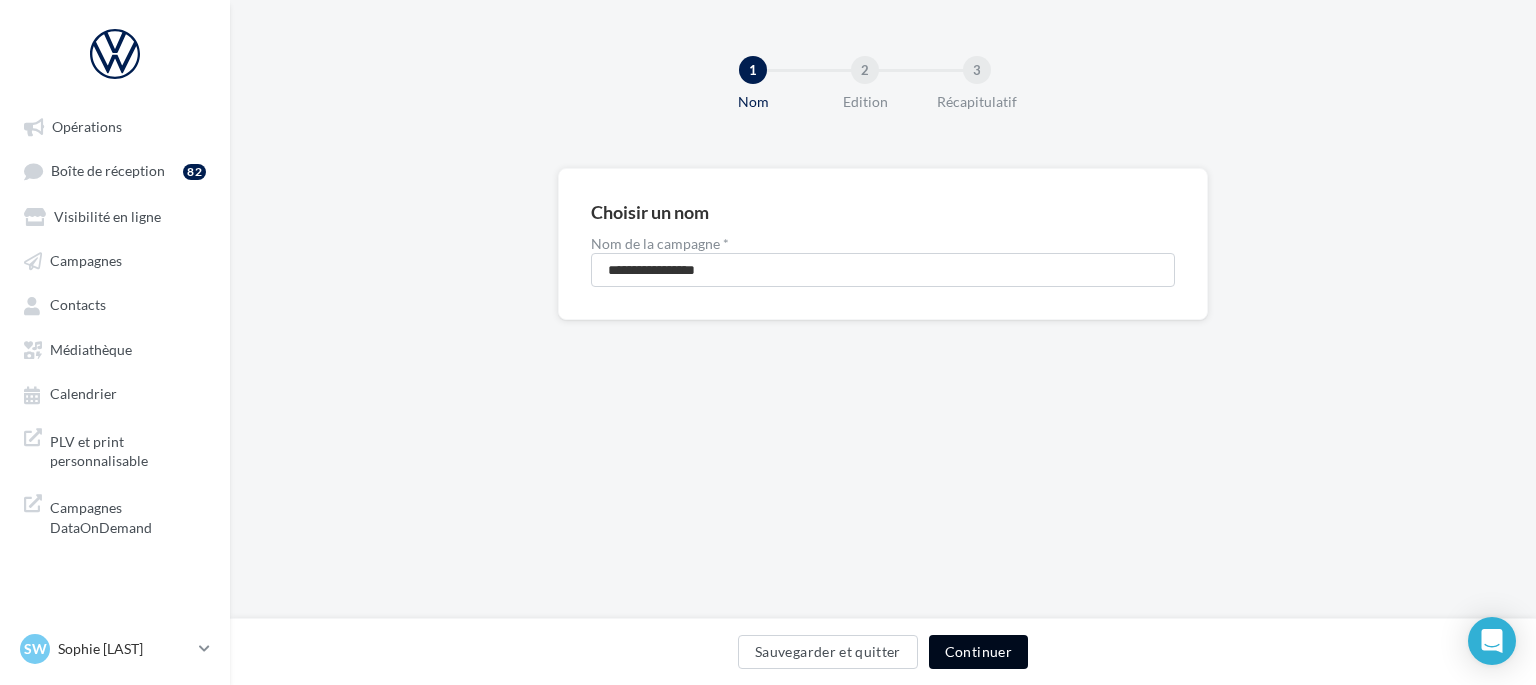 click on "Continuer" at bounding box center (978, 652) 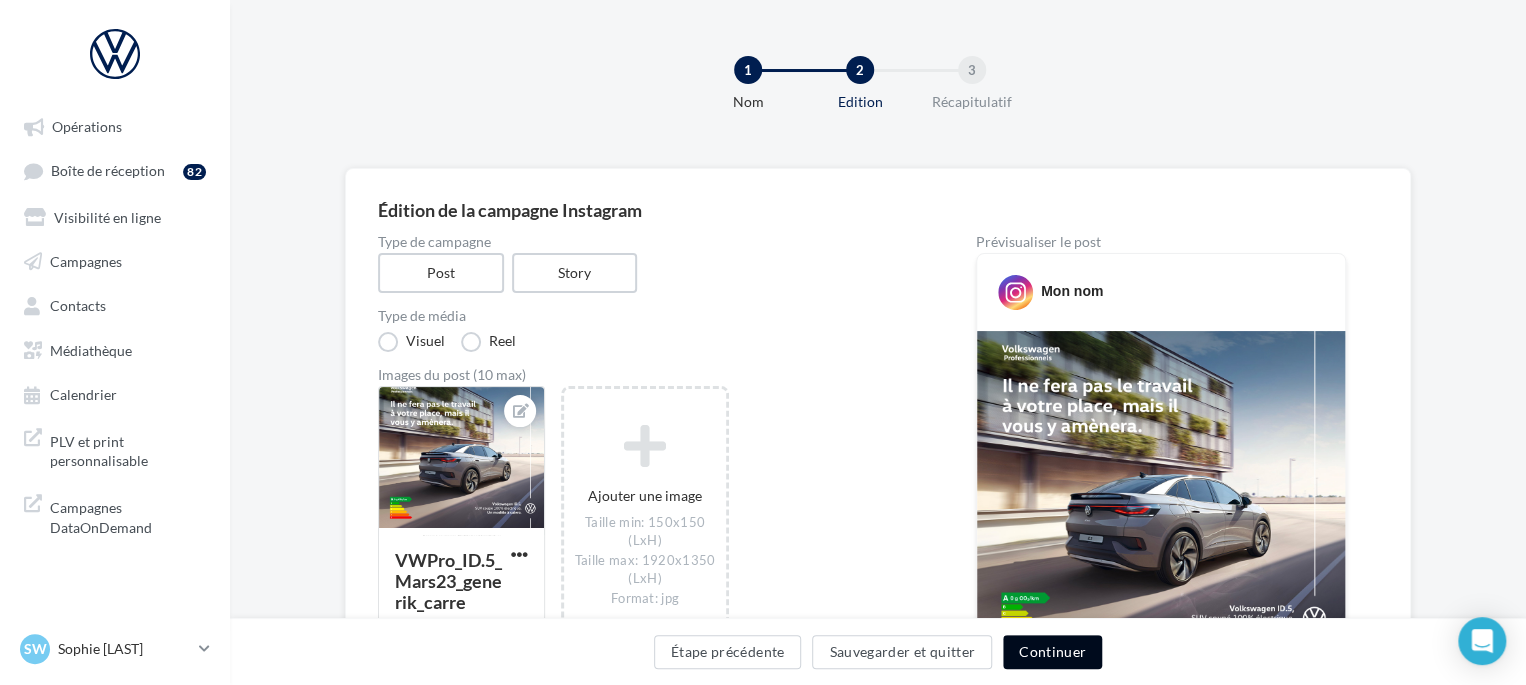 click on "Continuer" at bounding box center [1052, 652] 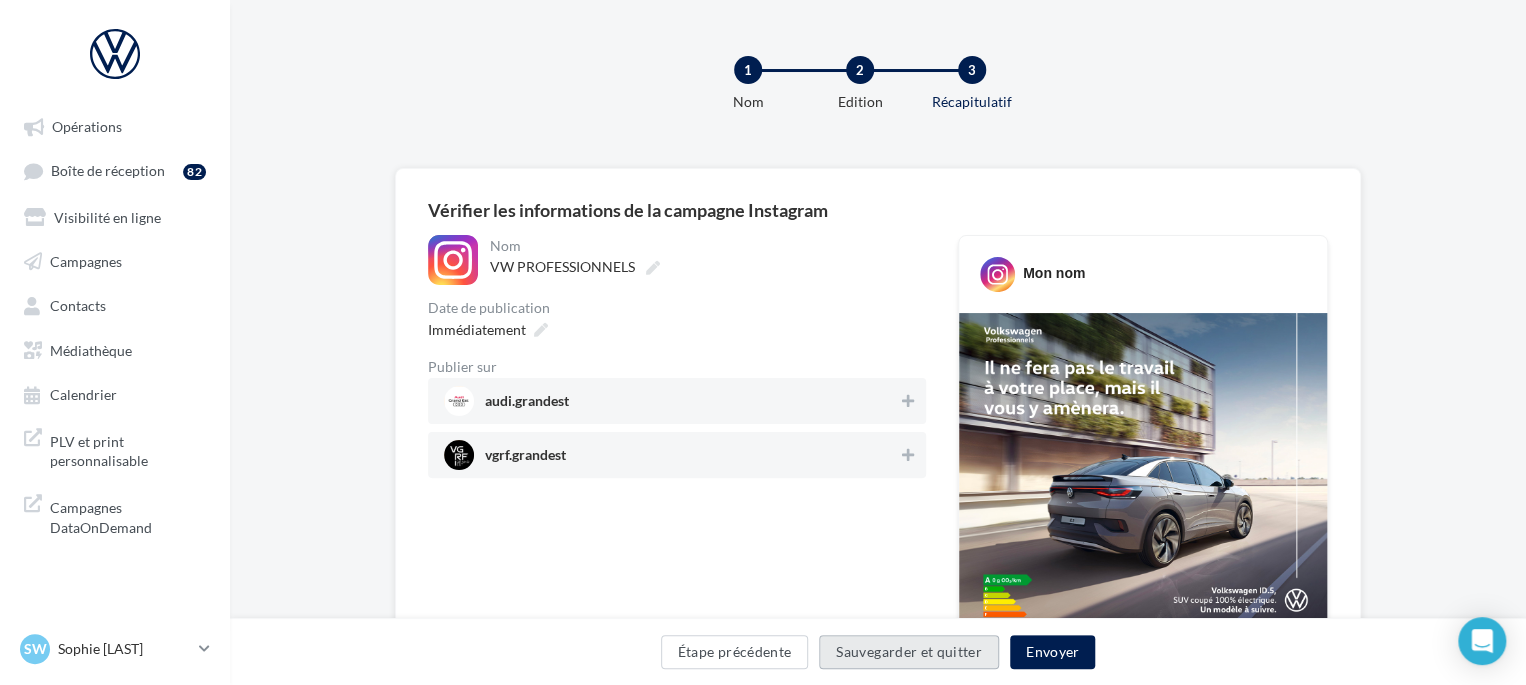 click on "Sauvegarder et quitter" at bounding box center [909, 652] 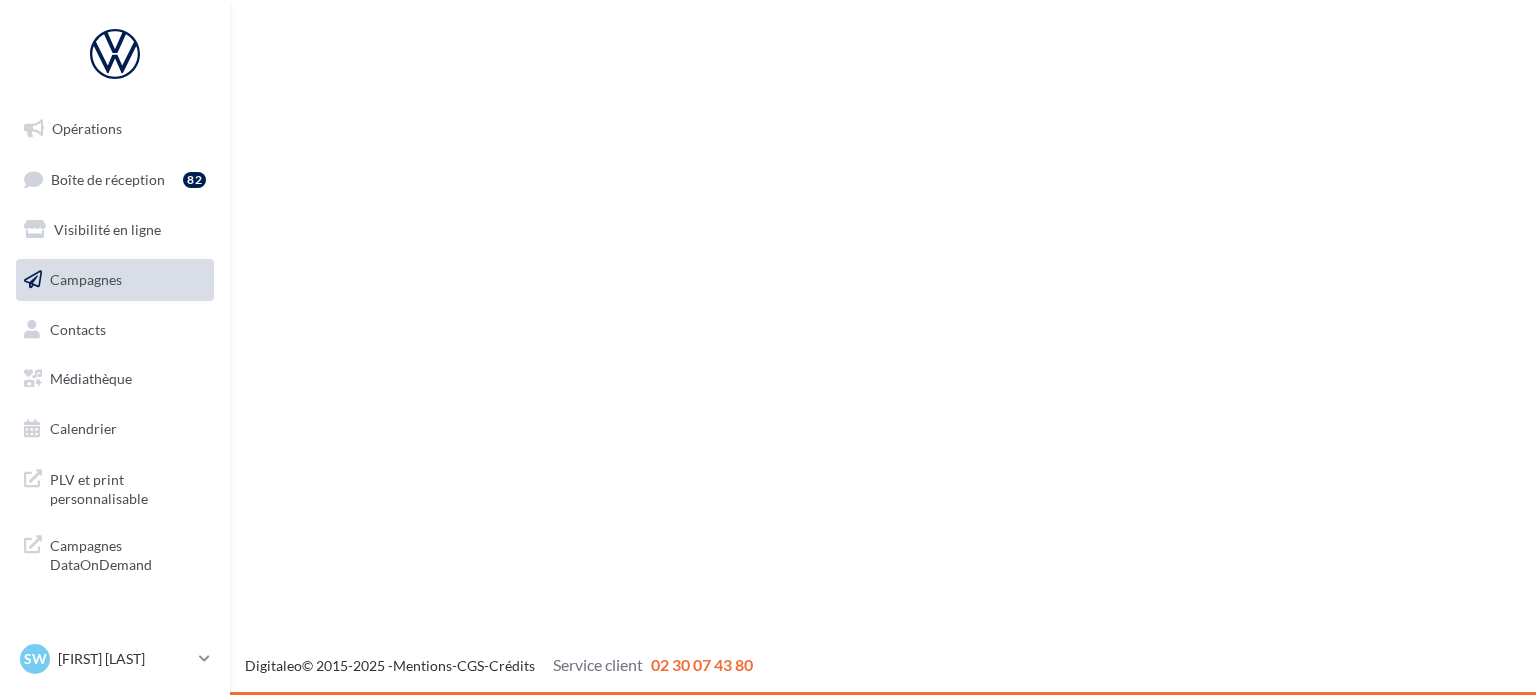 scroll, scrollTop: 0, scrollLeft: 0, axis: both 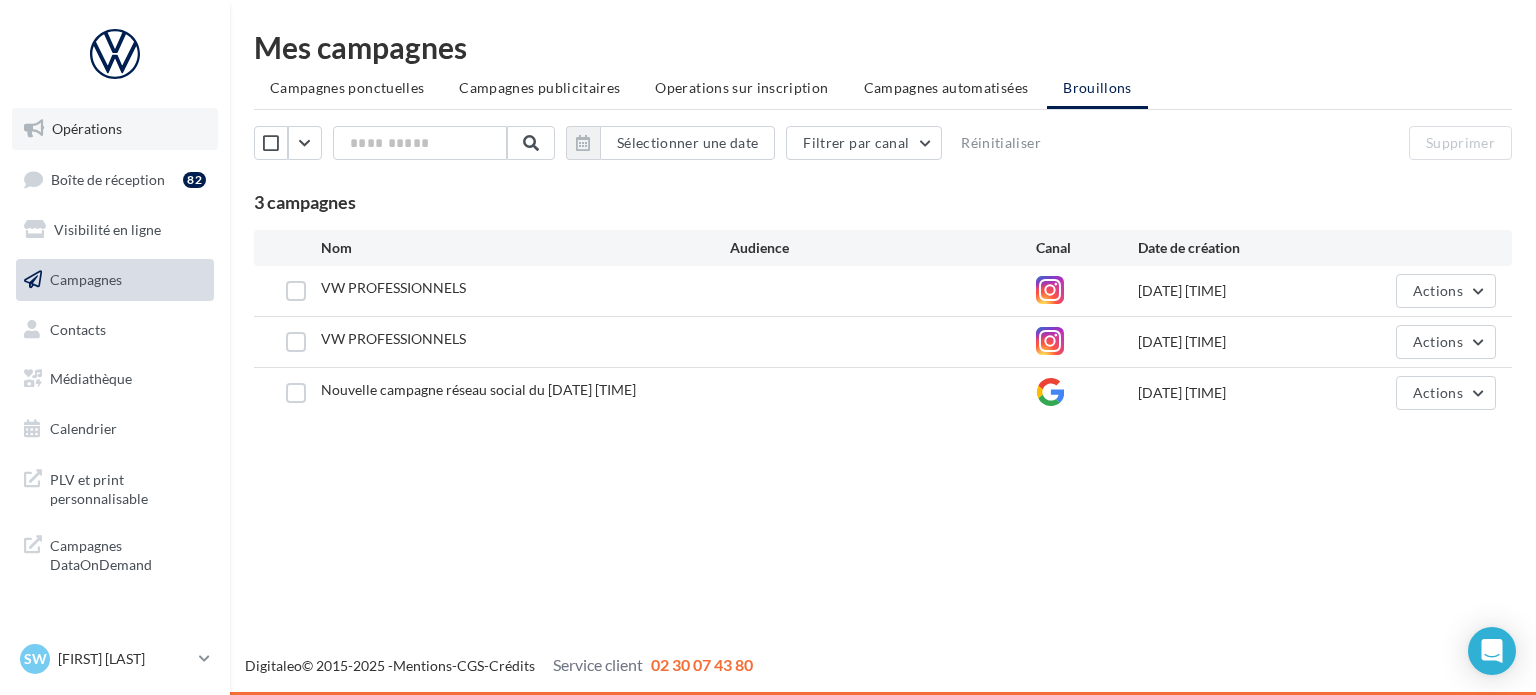 click on "Opérations" at bounding box center (115, 129) 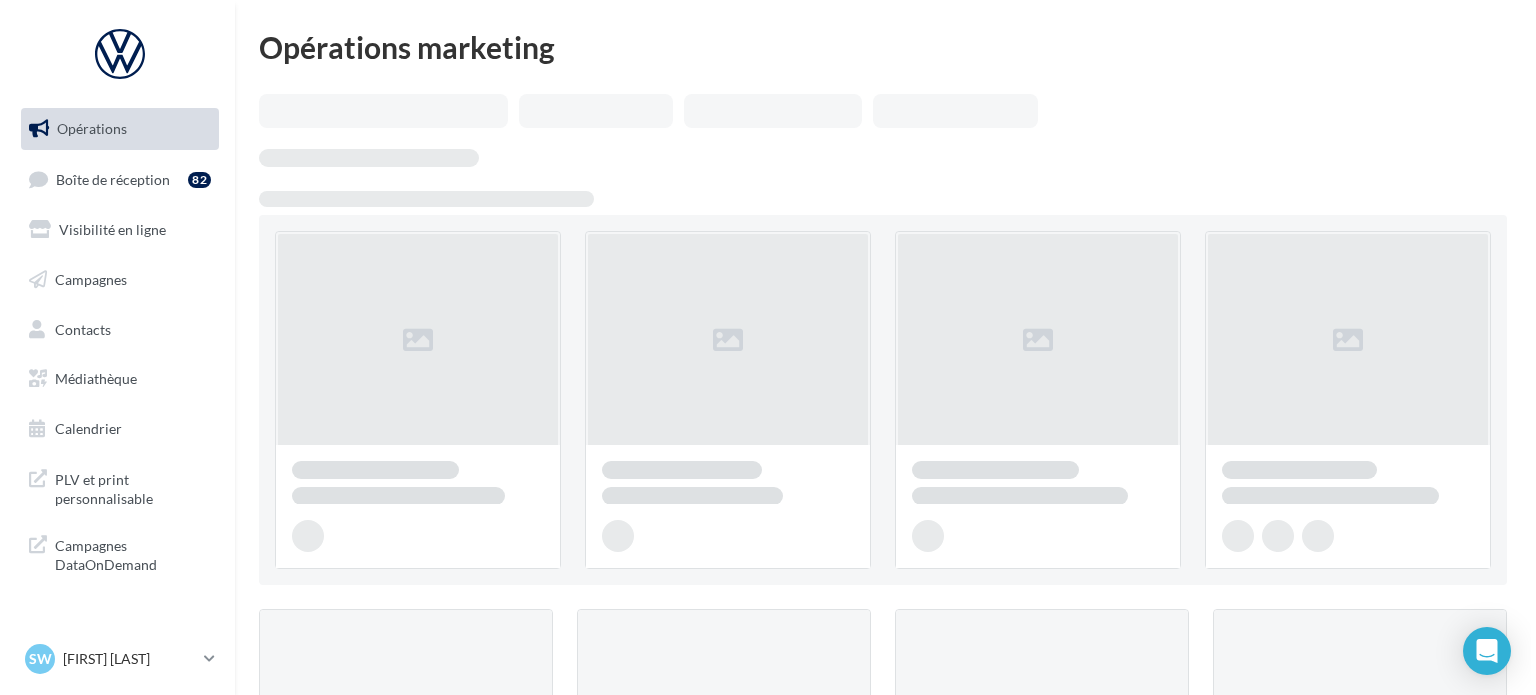 scroll, scrollTop: 0, scrollLeft: 0, axis: both 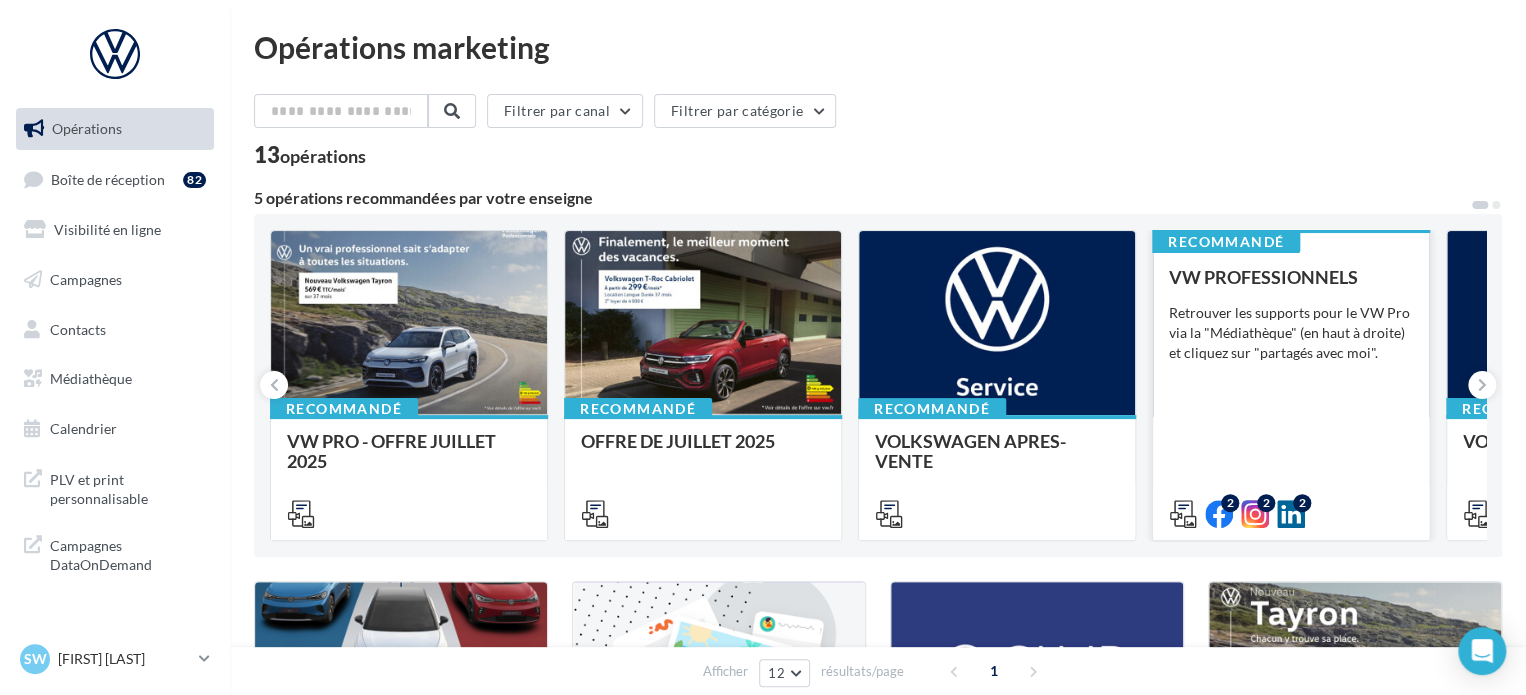 click on "VW PROFESSIONNELS        Retrouver les supports pour le VW Pro via la "Médiathèque" (en haut à droite) et cliquez sur "partagés avec moi"." at bounding box center (1291, 394) 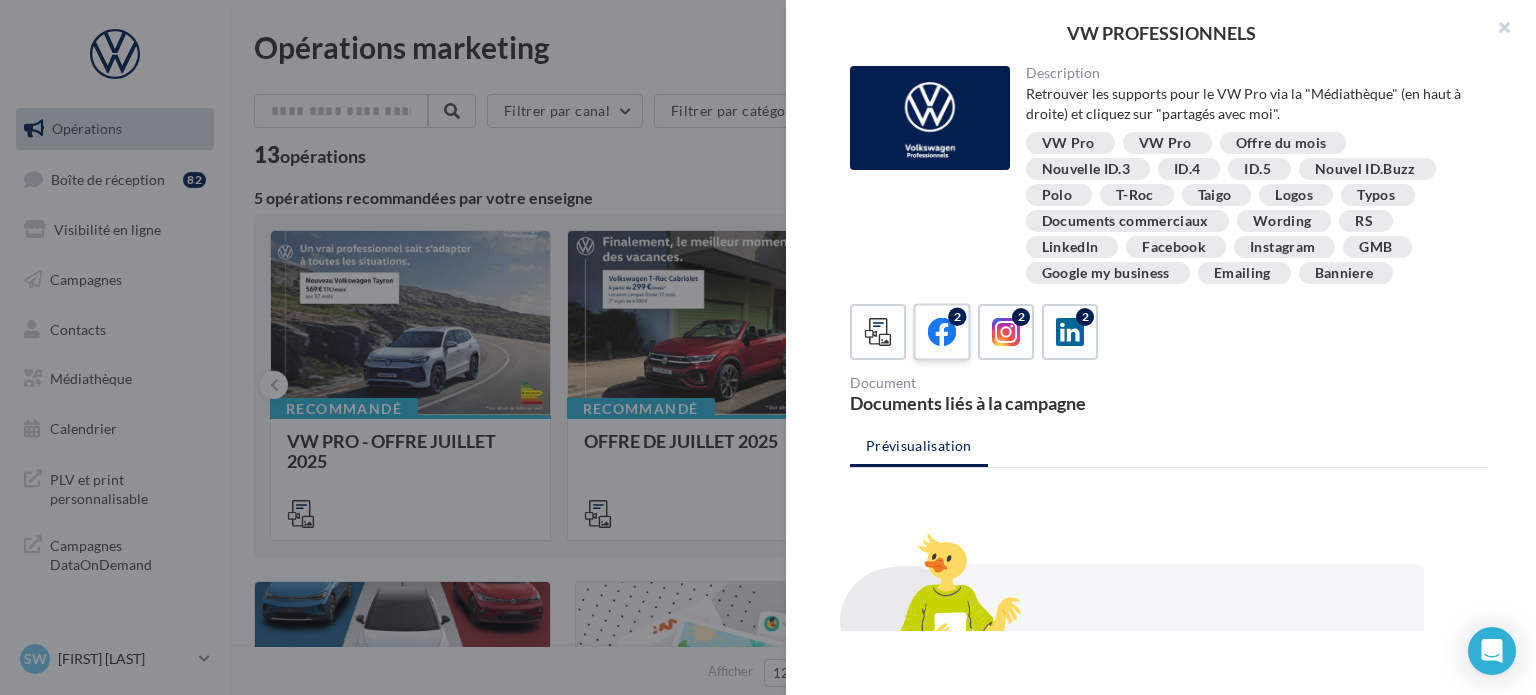 click at bounding box center (942, 332) 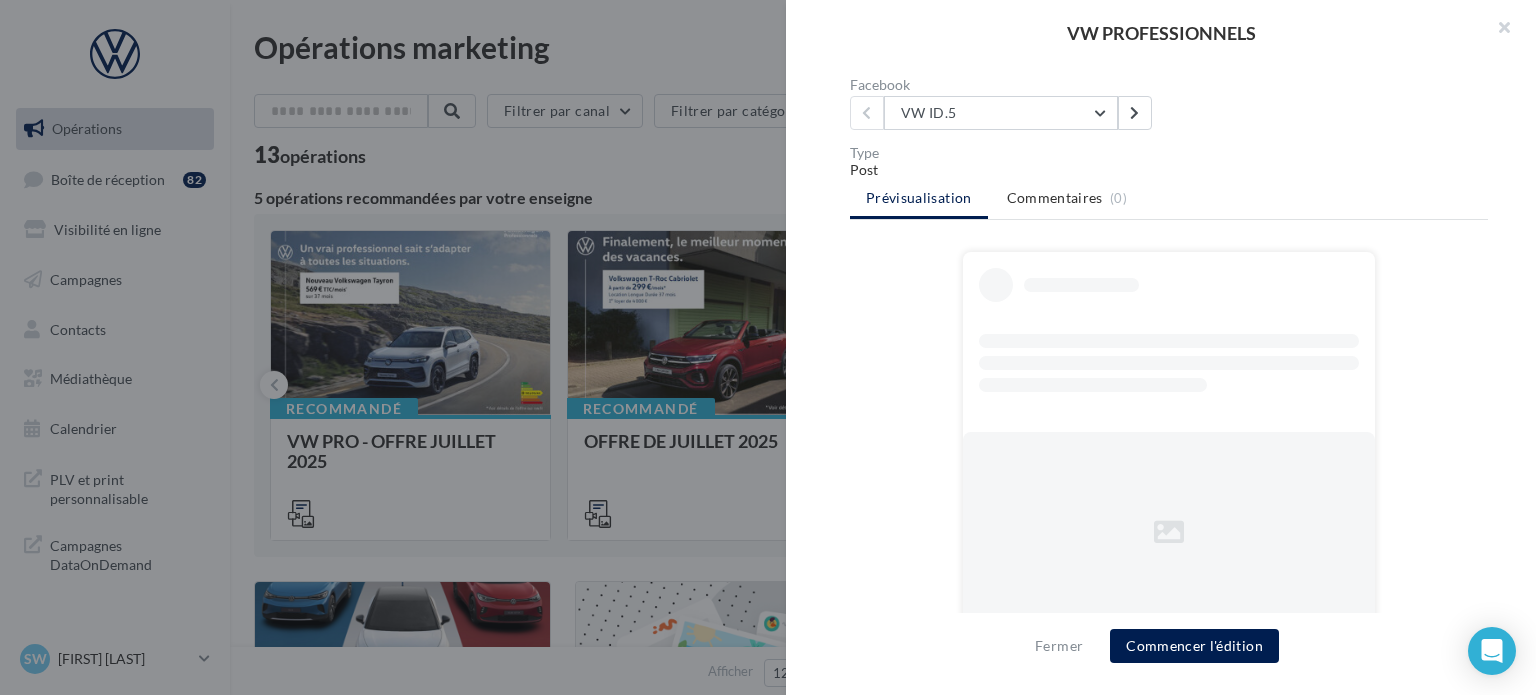 scroll, scrollTop: 300, scrollLeft: 0, axis: vertical 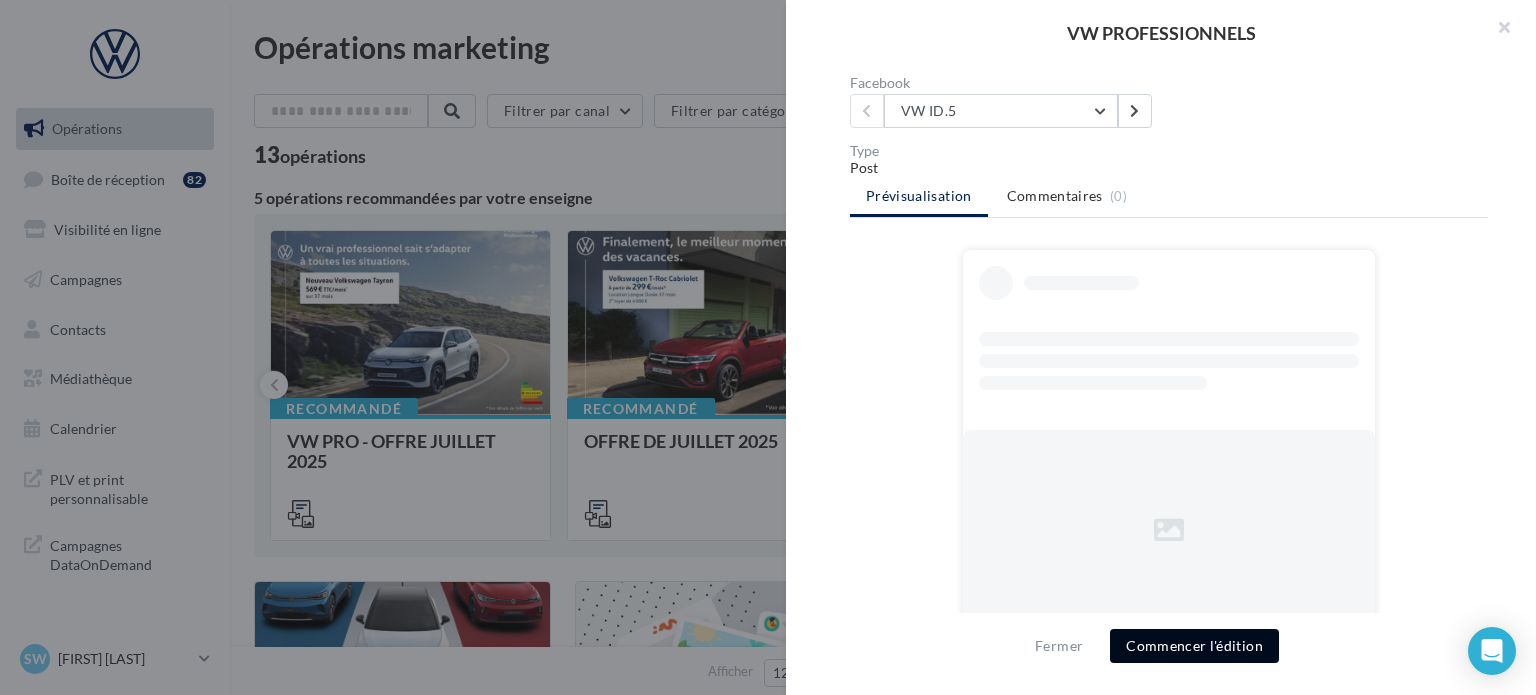 click on "Commencer l'édition" at bounding box center [1194, 646] 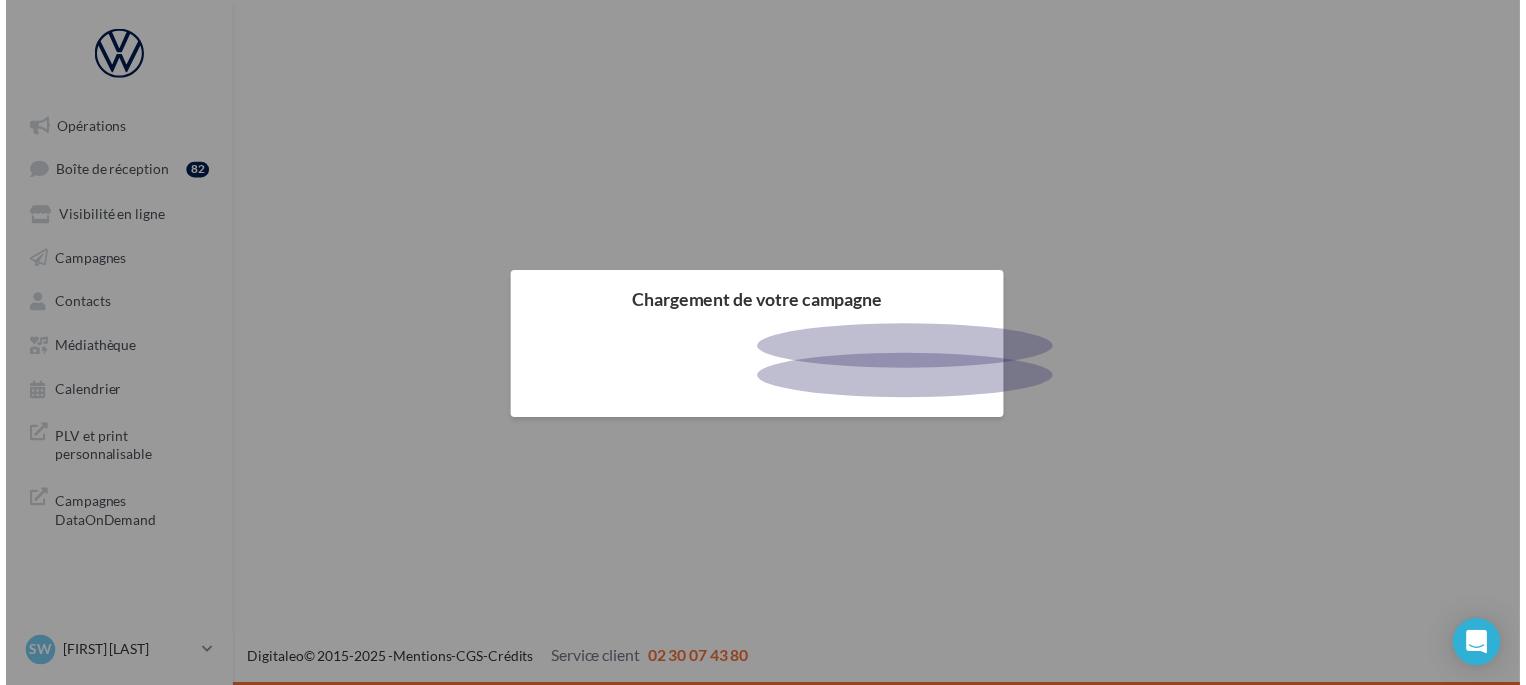 scroll, scrollTop: 0, scrollLeft: 0, axis: both 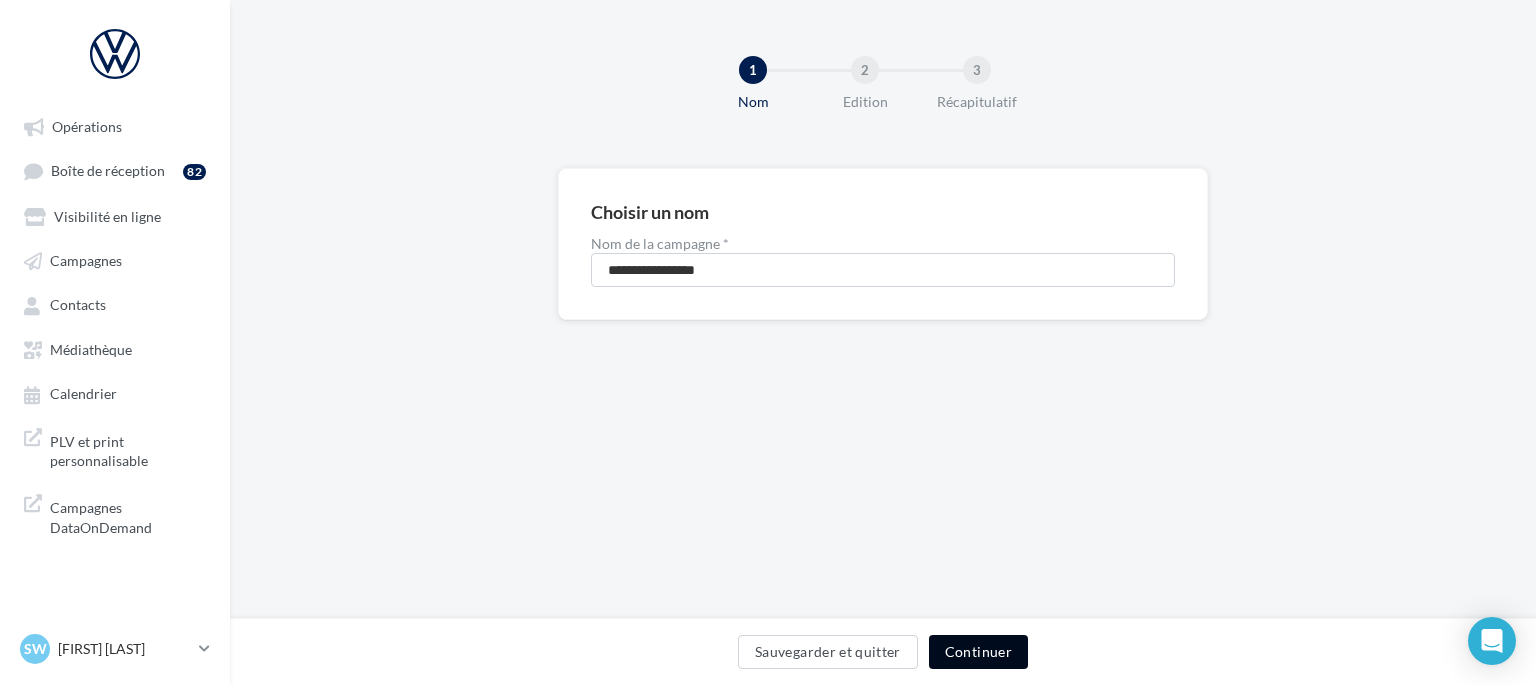 click on "Continuer" at bounding box center (978, 652) 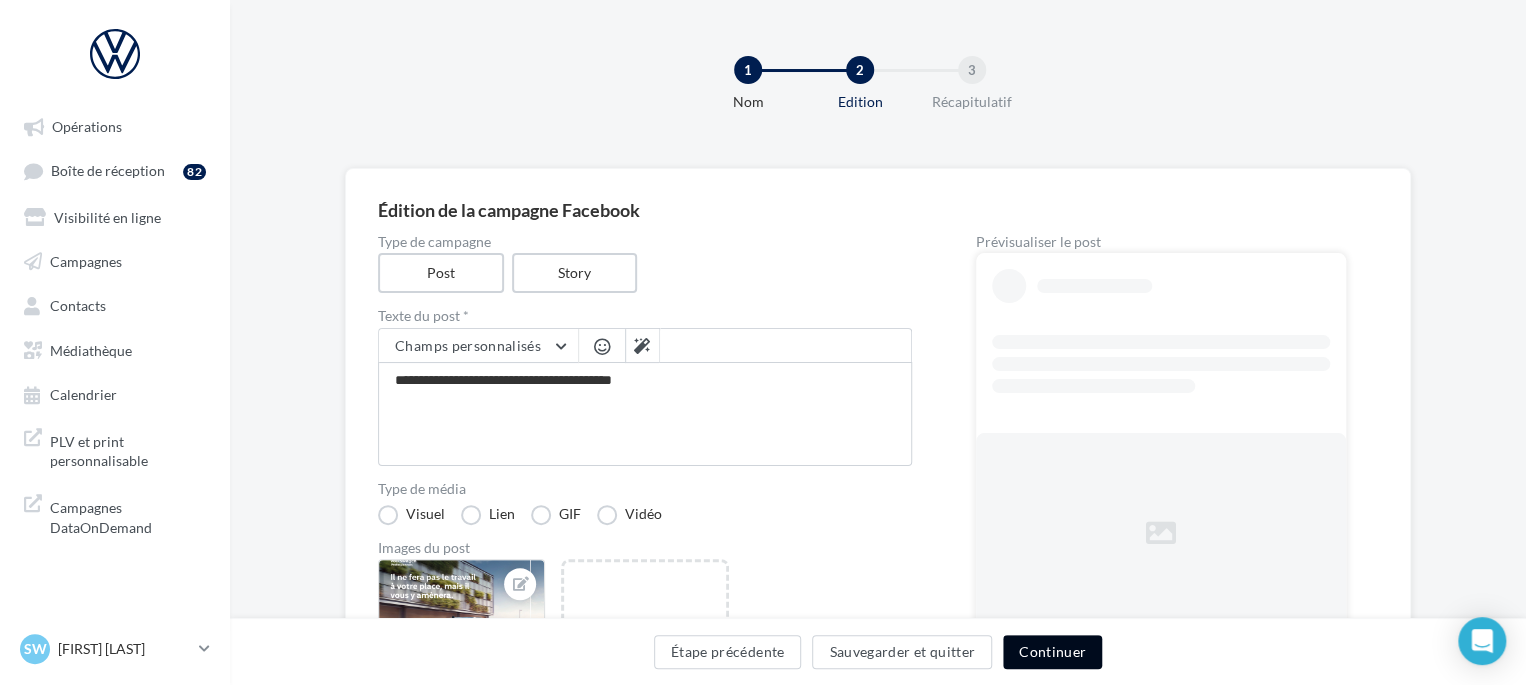 click on "Continuer" at bounding box center (1052, 652) 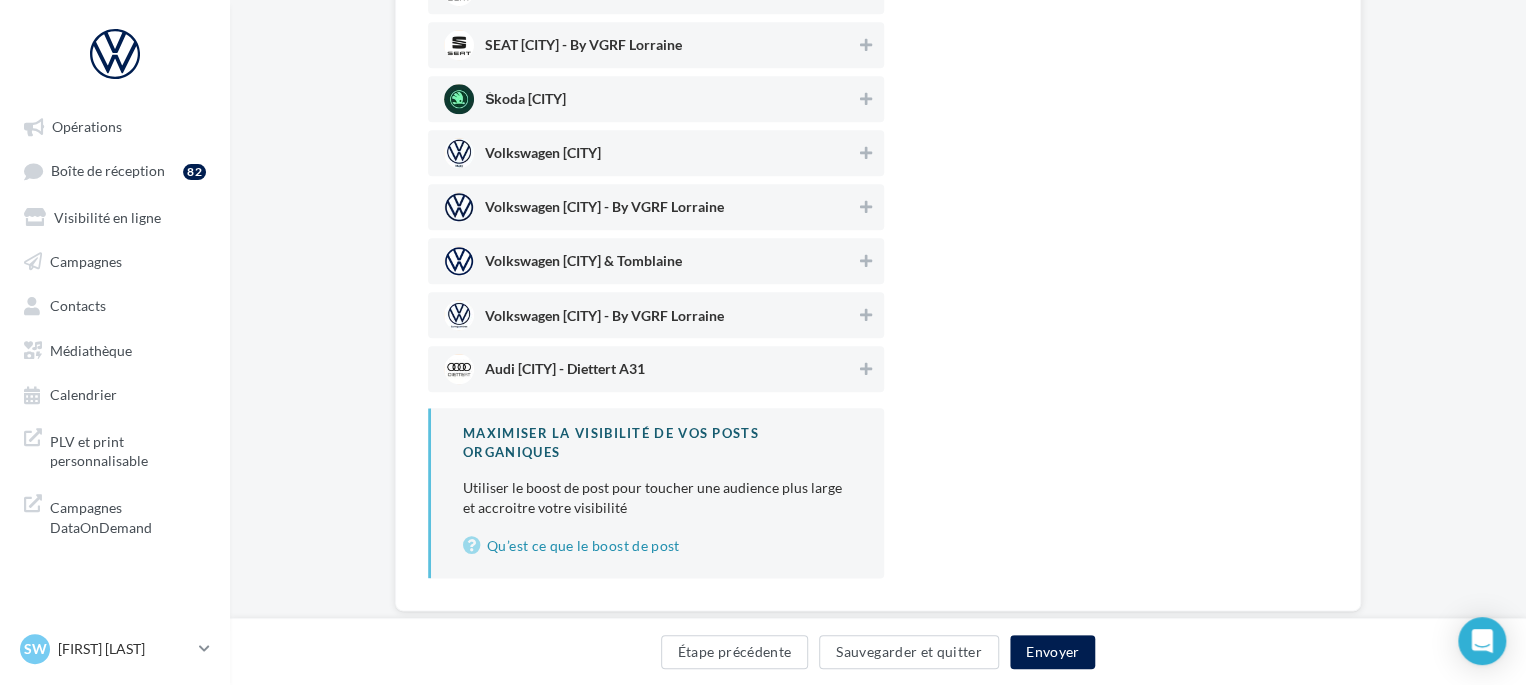 scroll, scrollTop: 1047, scrollLeft: 0, axis: vertical 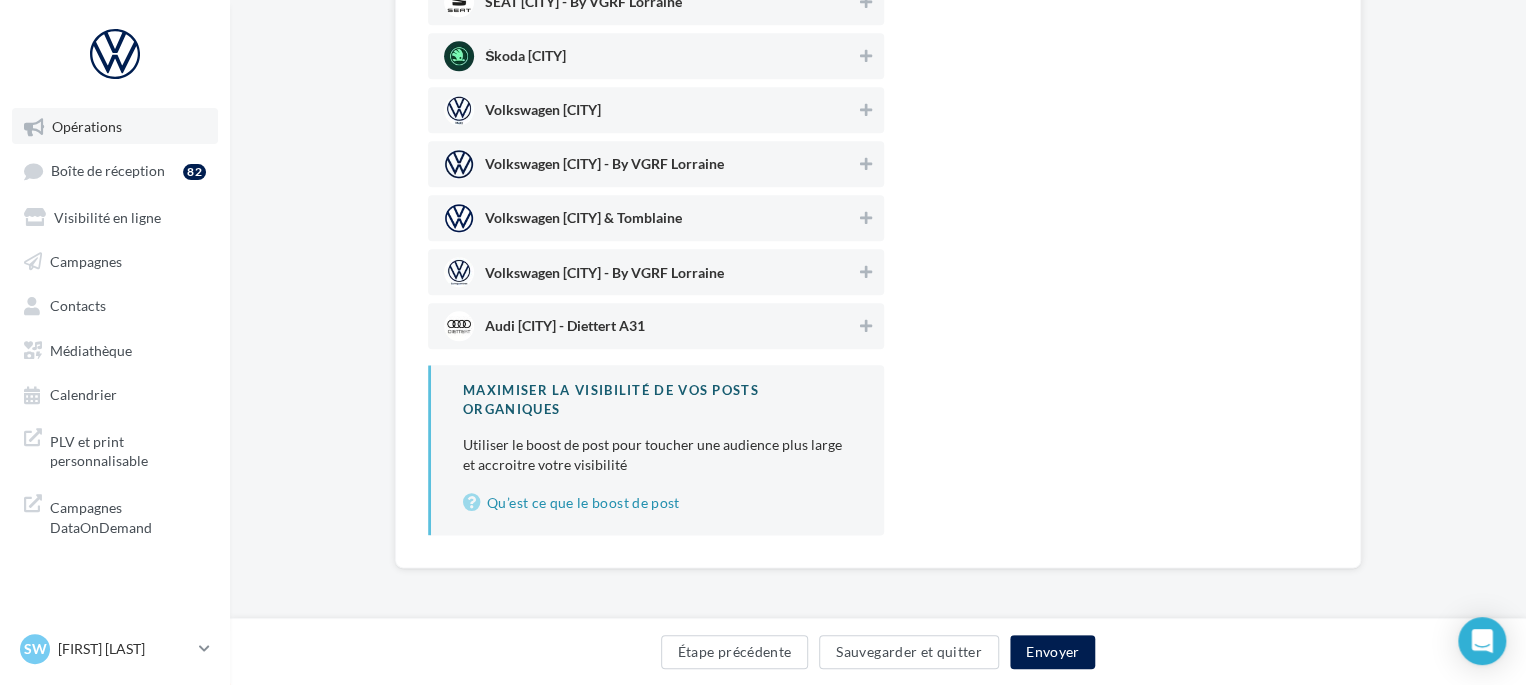 click on "Opérations" at bounding box center (87, 126) 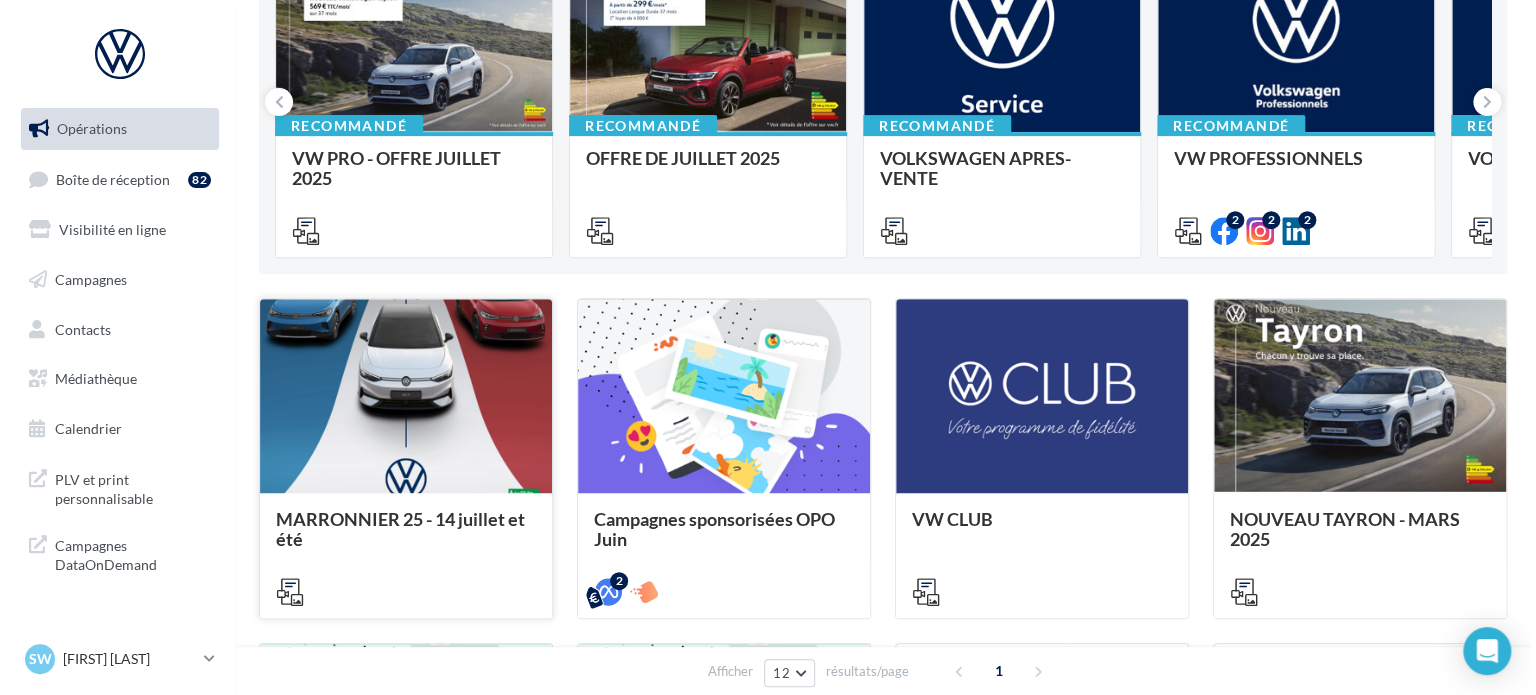 scroll, scrollTop: 400, scrollLeft: 0, axis: vertical 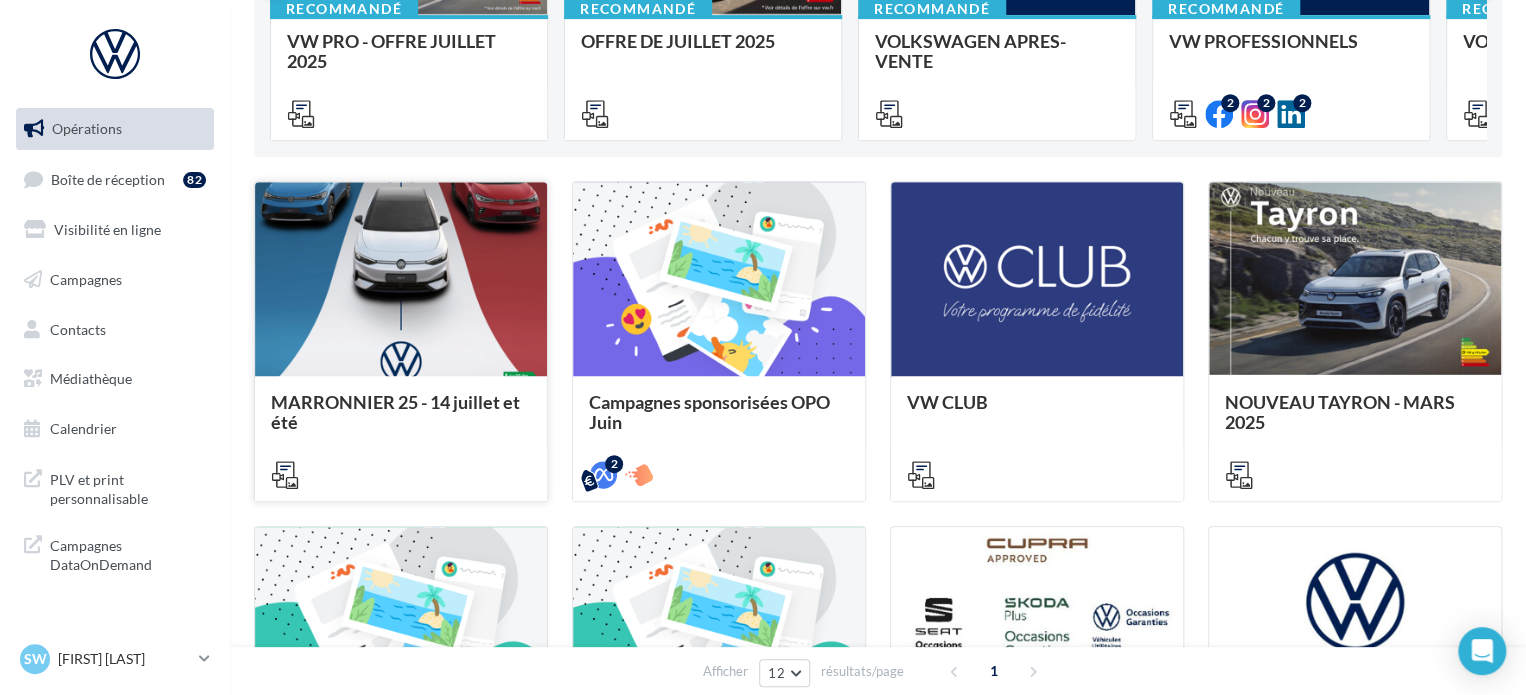 click on "MARRONNIER 25 - 14 juillet et été" at bounding box center (395, 412) 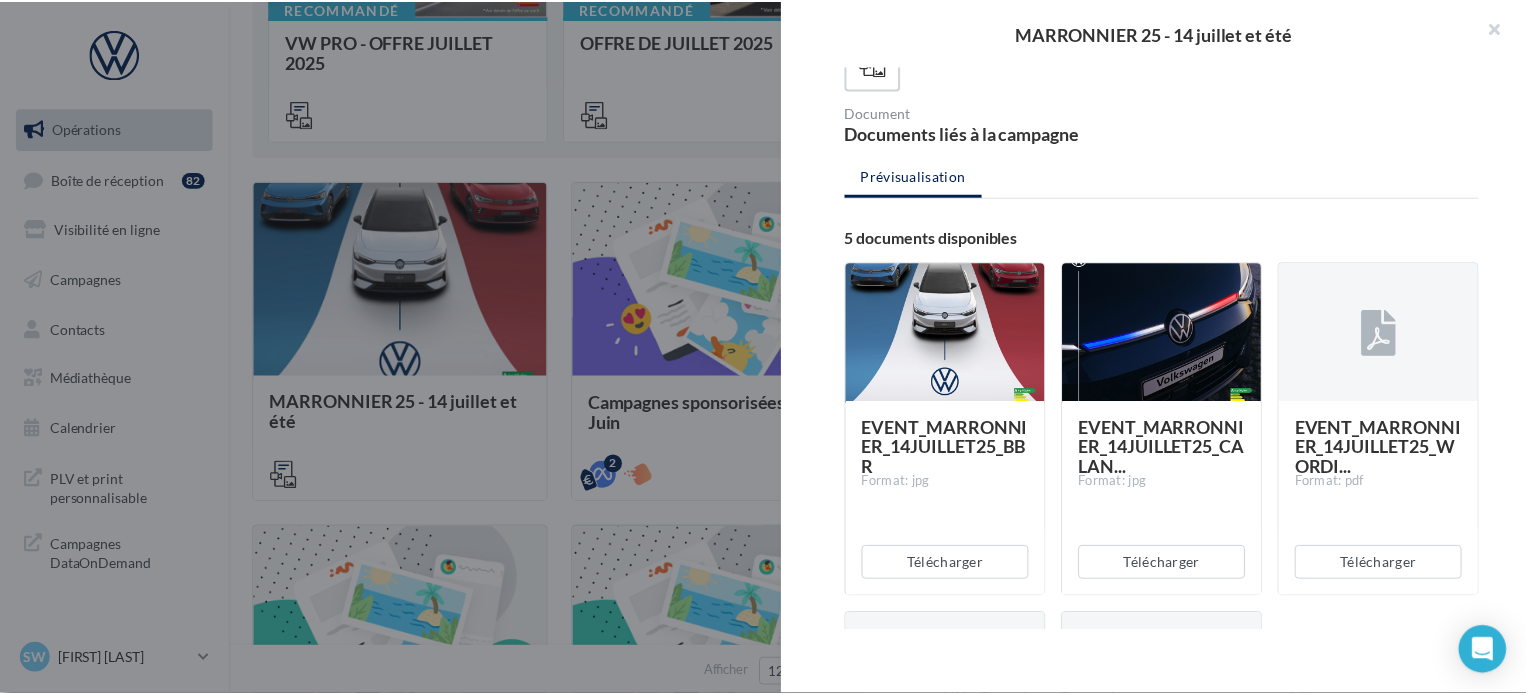 scroll, scrollTop: 0, scrollLeft: 0, axis: both 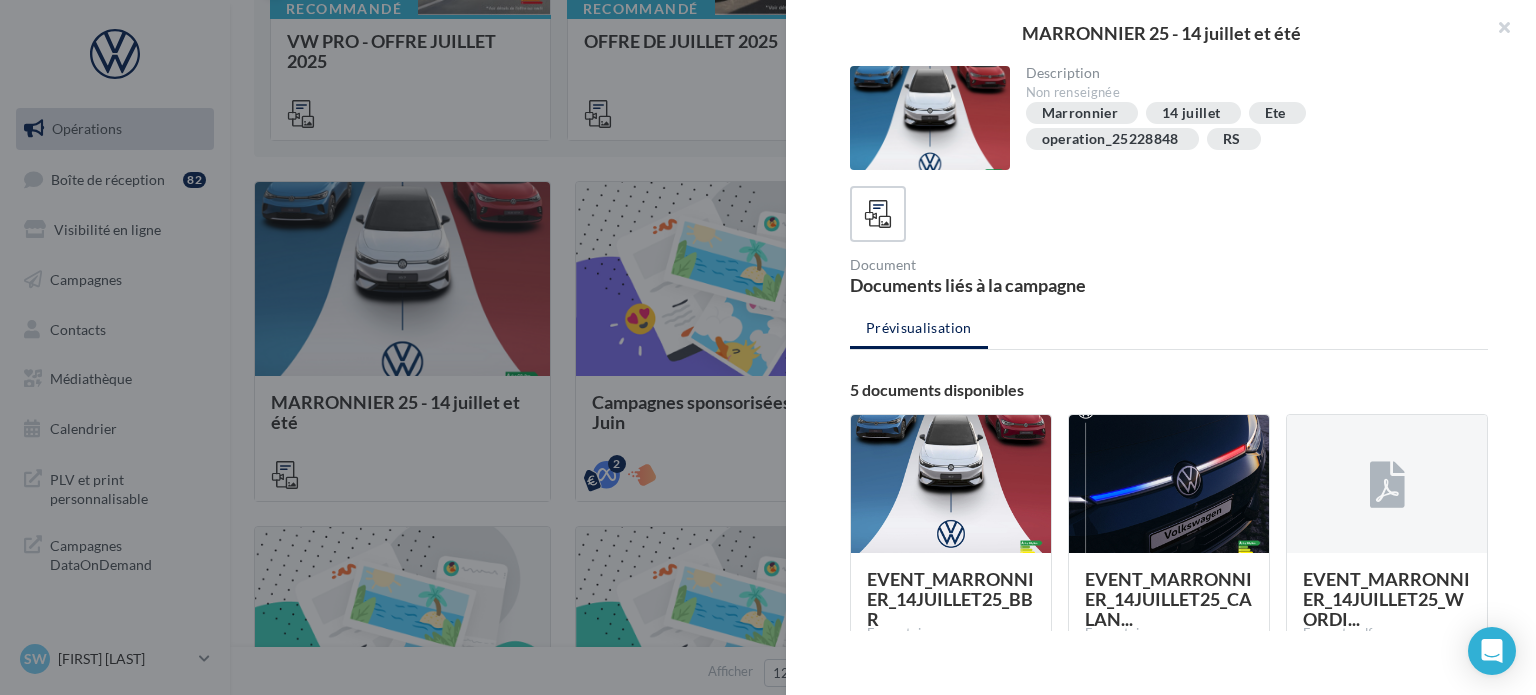 click at bounding box center [768, 347] 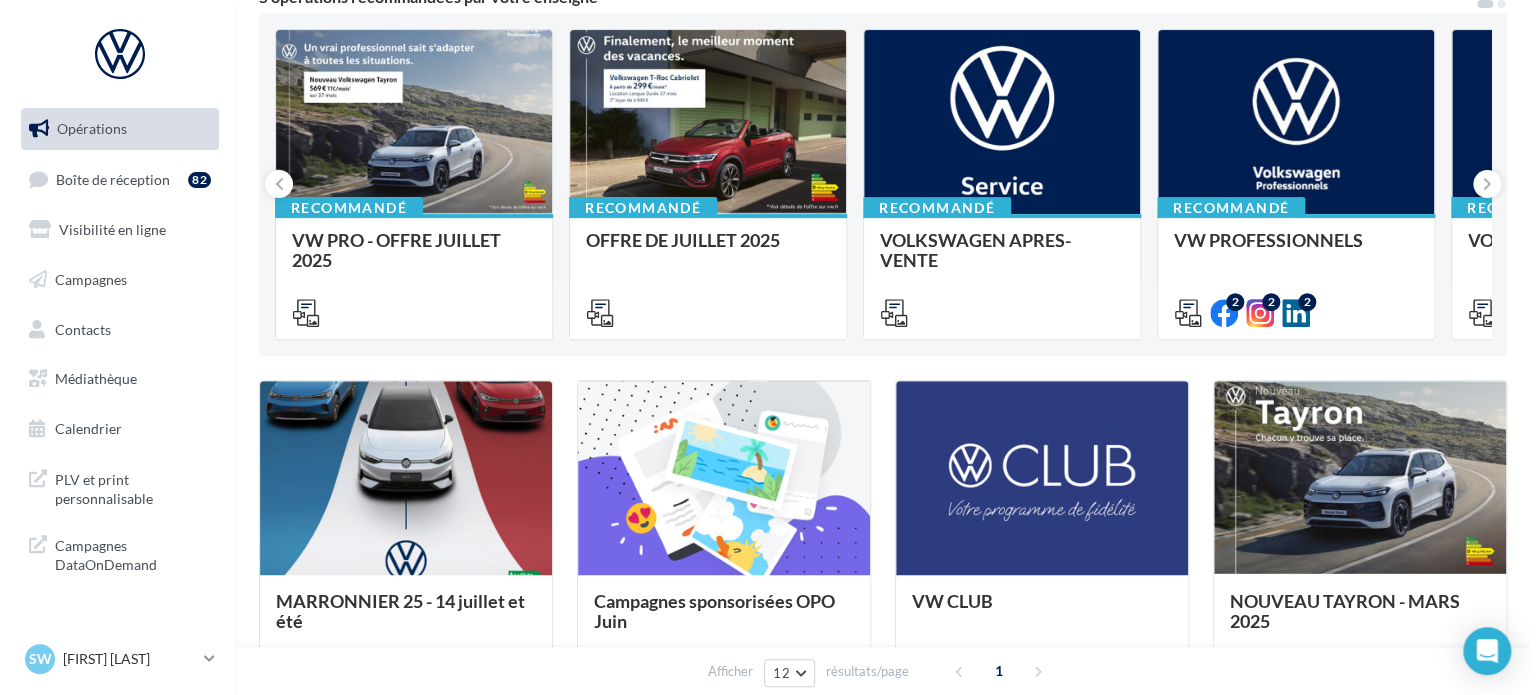scroll, scrollTop: 200, scrollLeft: 0, axis: vertical 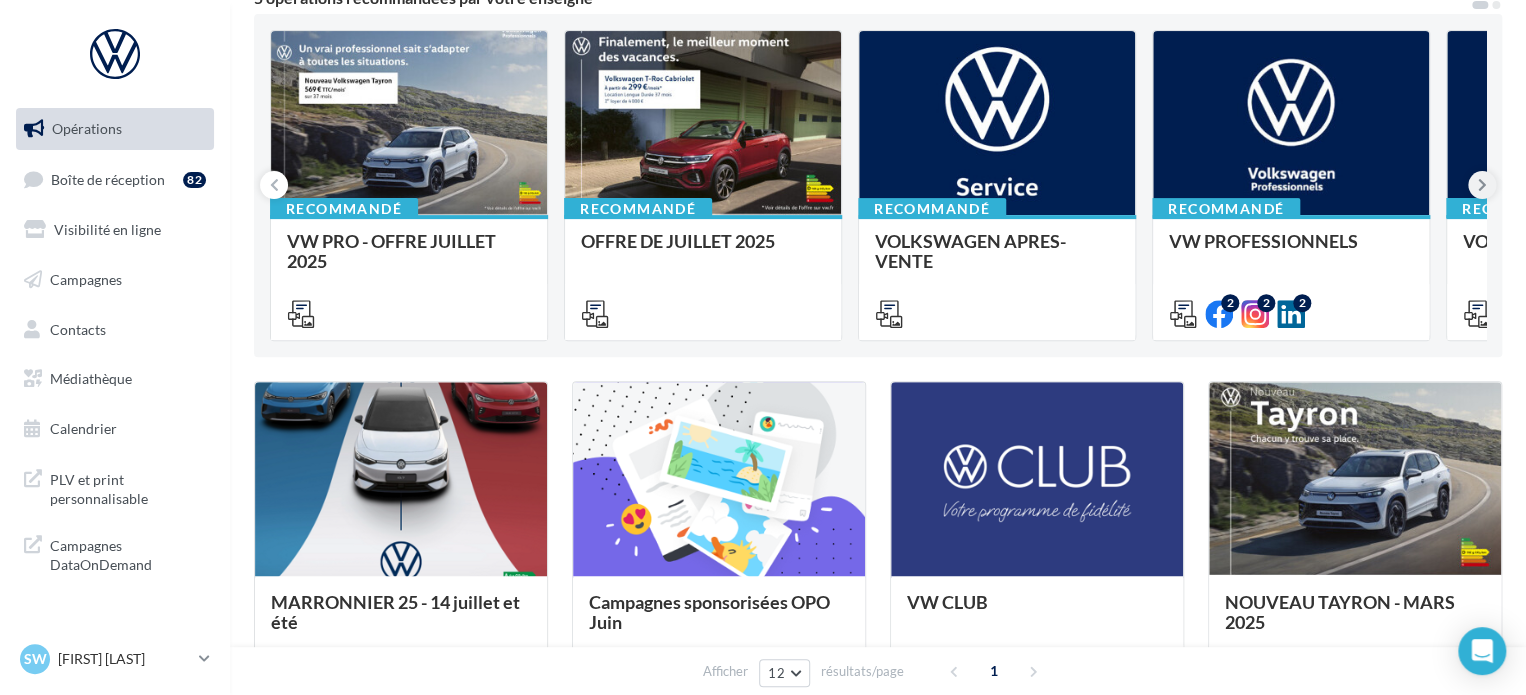 click at bounding box center (1482, 185) 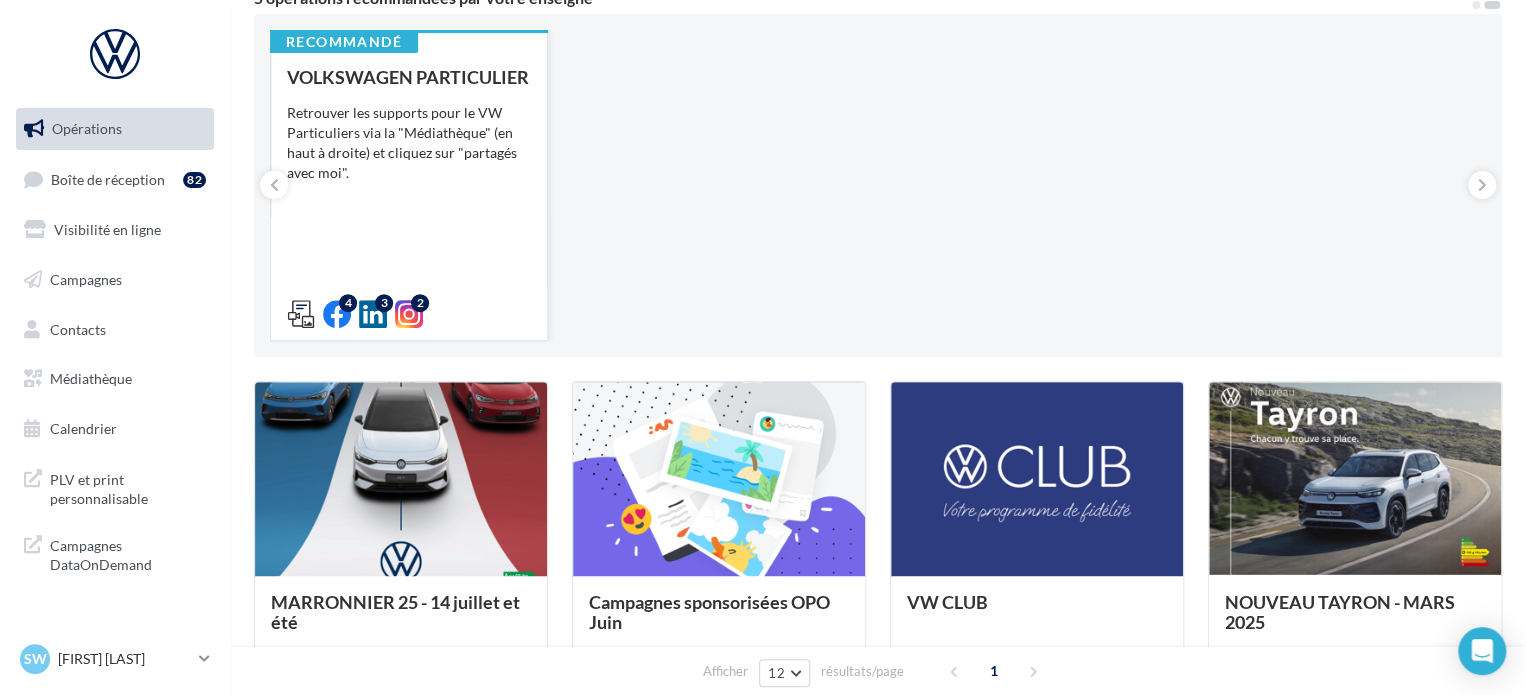 click on "VOLKSWAGEN PARTICULIER        Retrouver les supports pour le VW Particuliers via la "Médiathèque" (en haut à droite) et cliquez sur "partagés avec moi"." at bounding box center [409, 194] 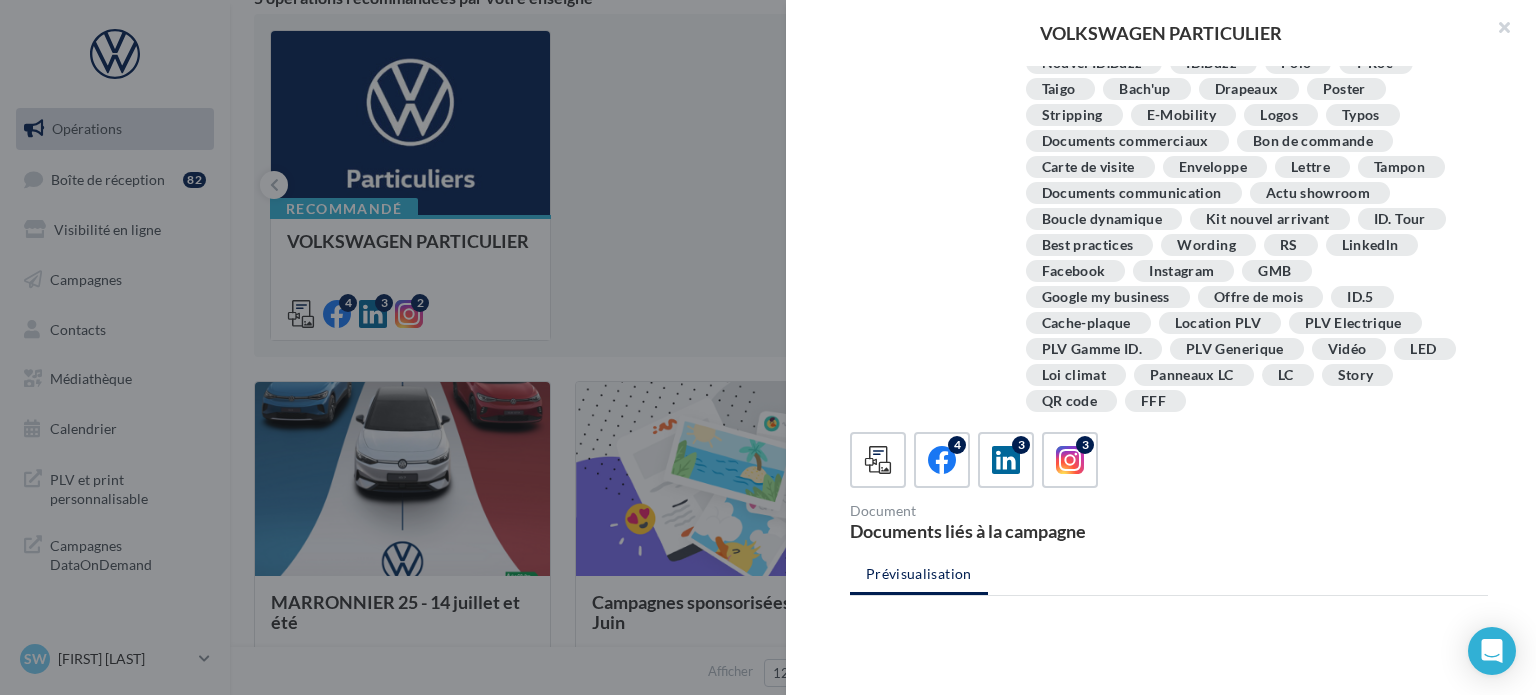 scroll, scrollTop: 400, scrollLeft: 0, axis: vertical 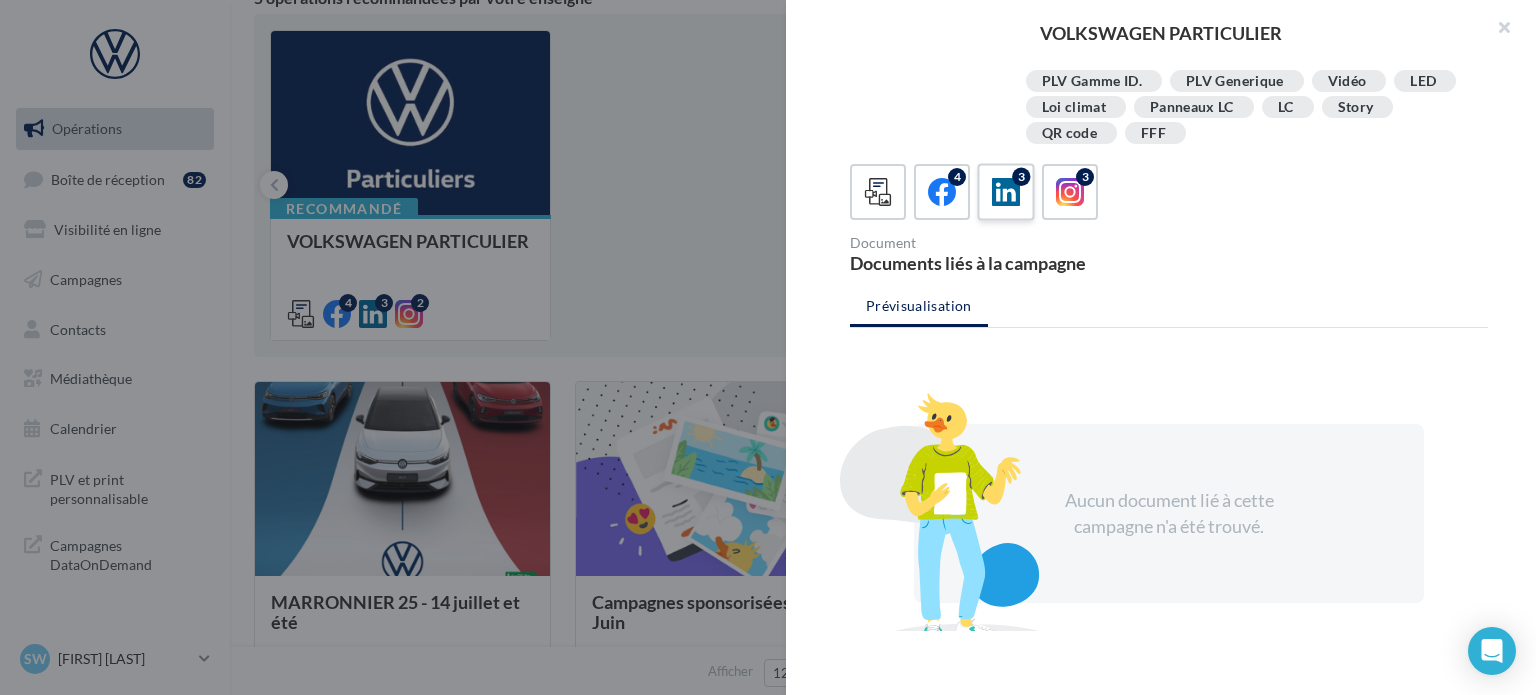 click on "3" at bounding box center (1005, 191) 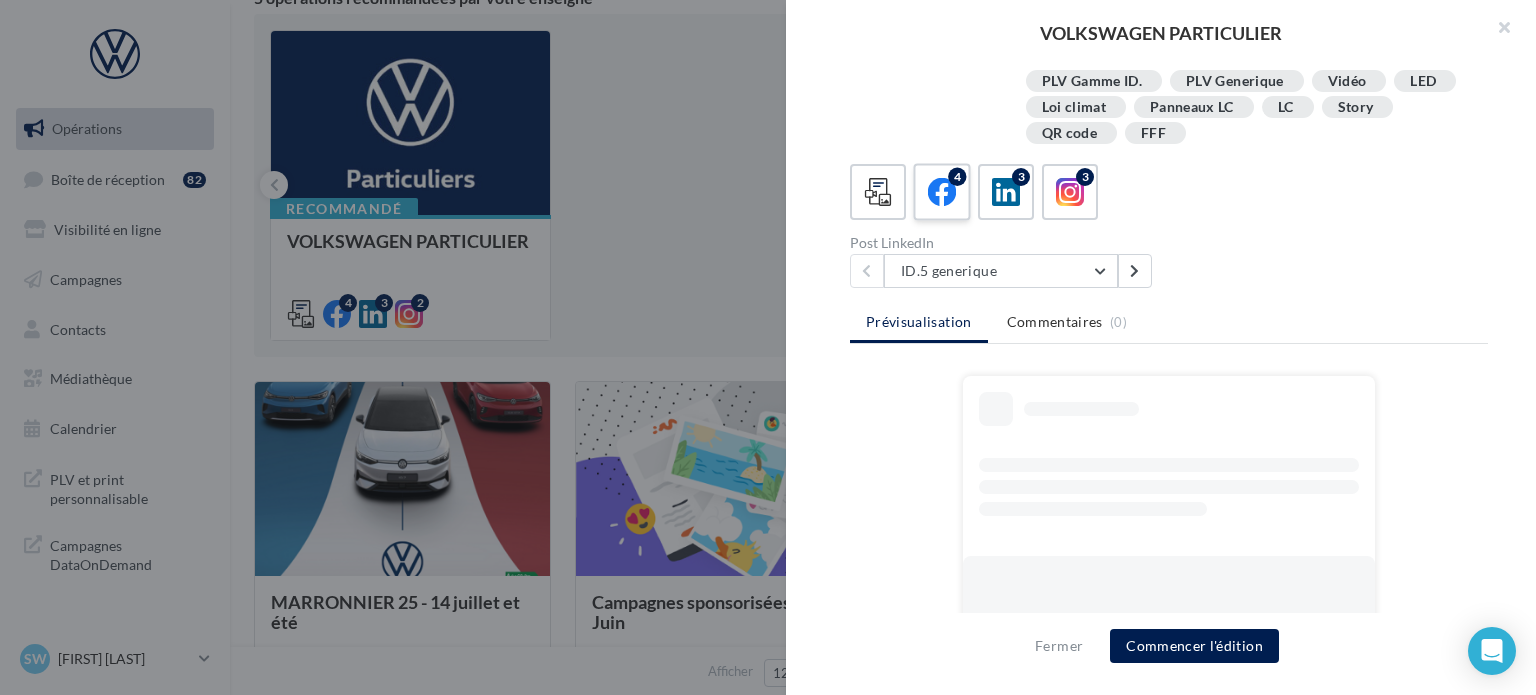 click on "4" at bounding box center [957, 177] 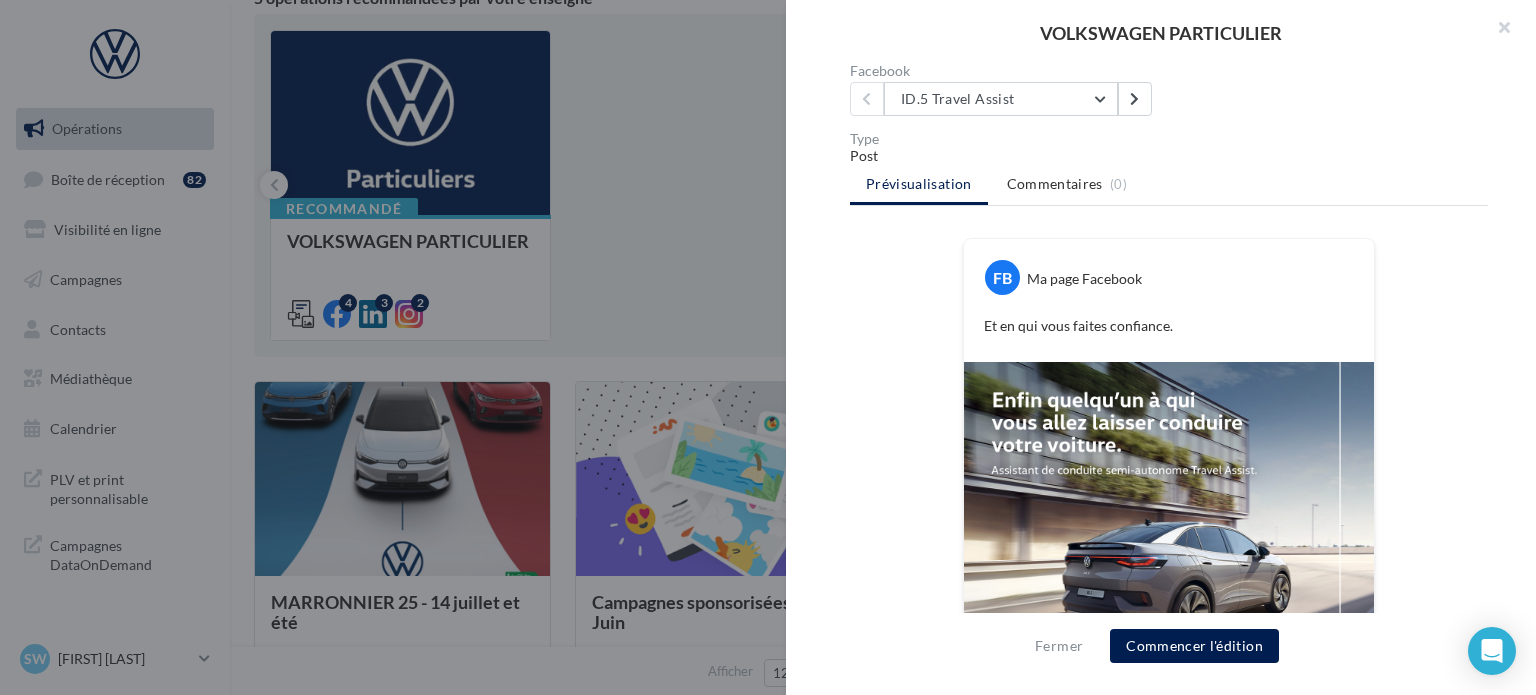 scroll, scrollTop: 572, scrollLeft: 0, axis: vertical 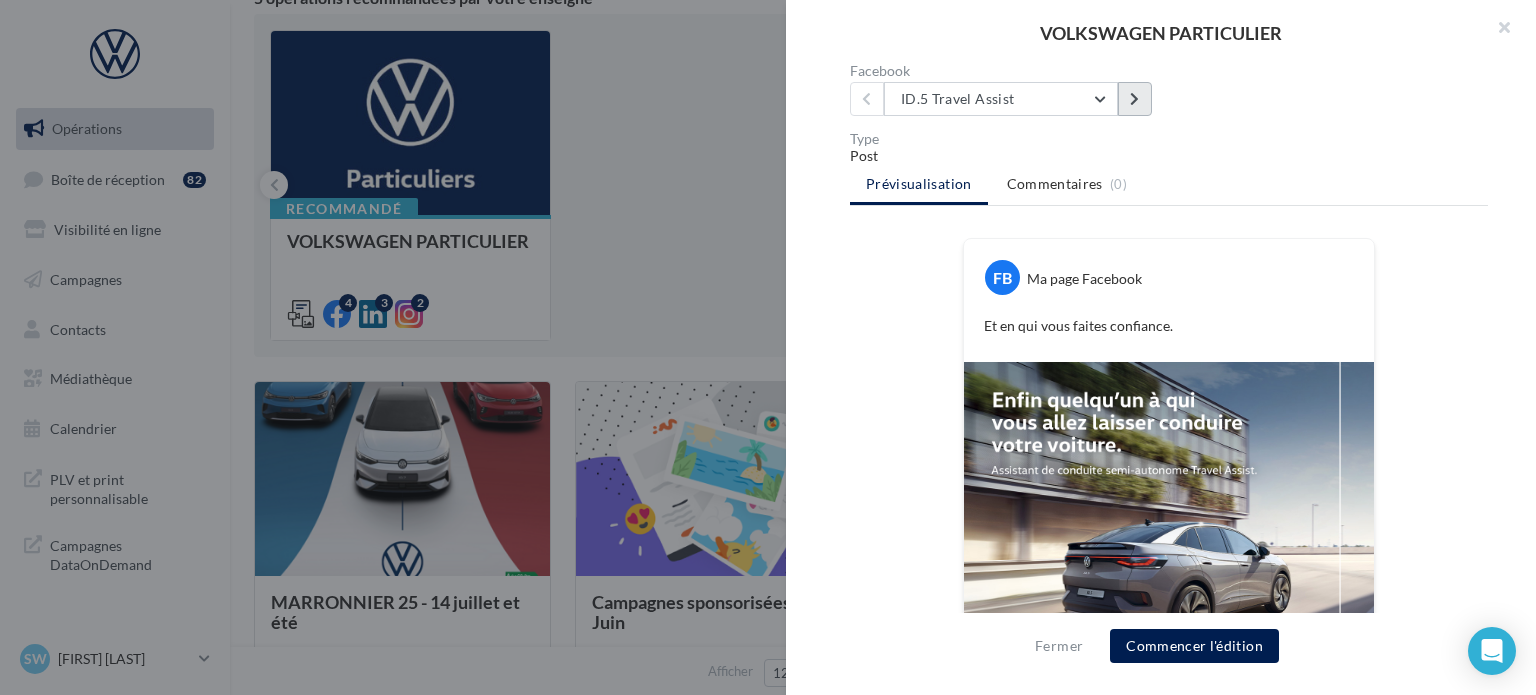 click at bounding box center [1134, 99] 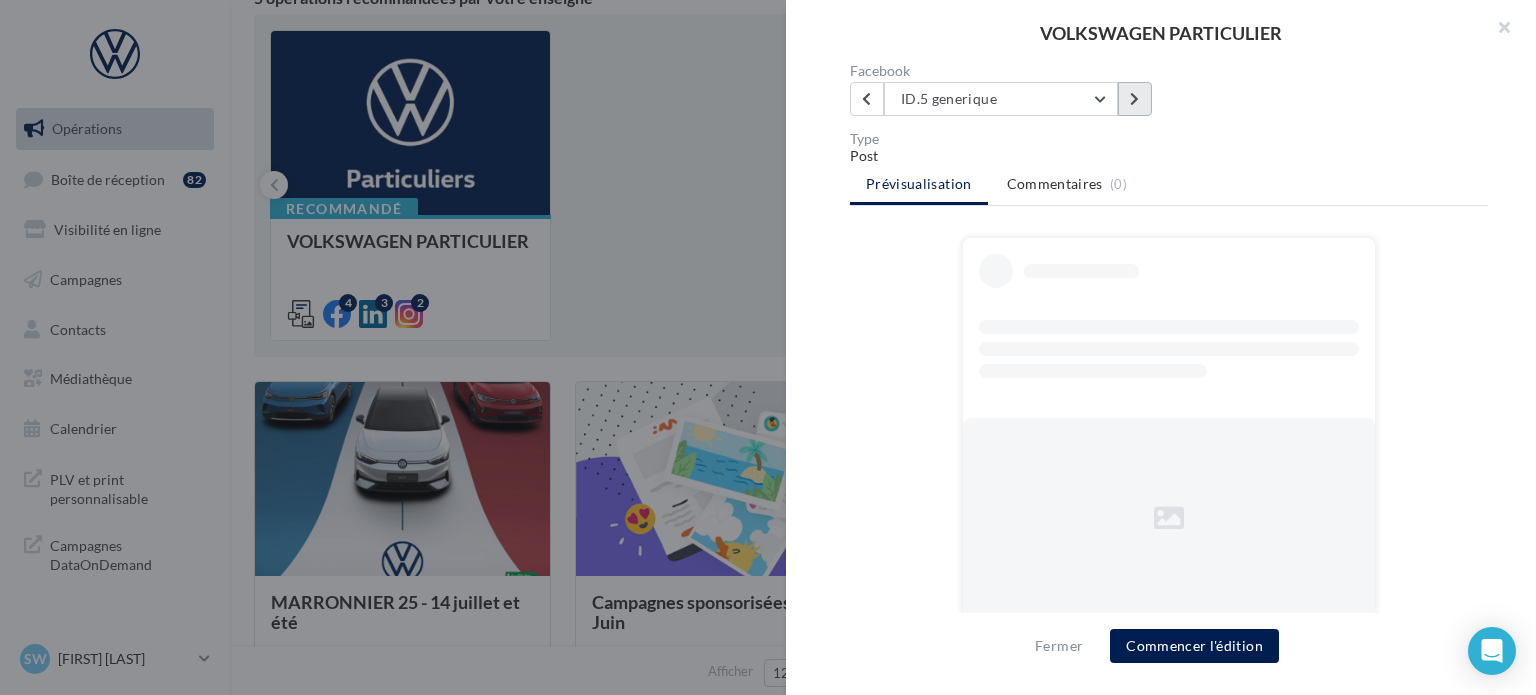 click at bounding box center (1134, 99) 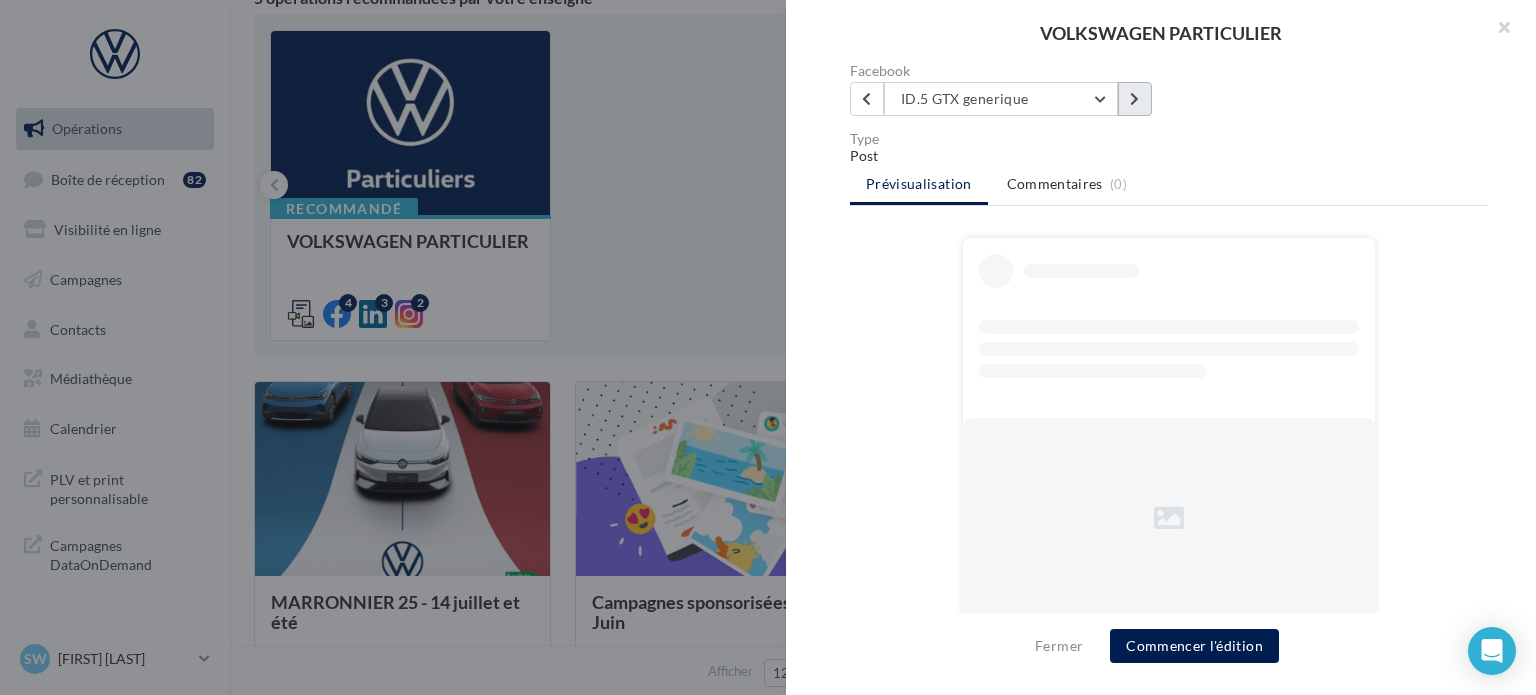 click at bounding box center (1134, 99) 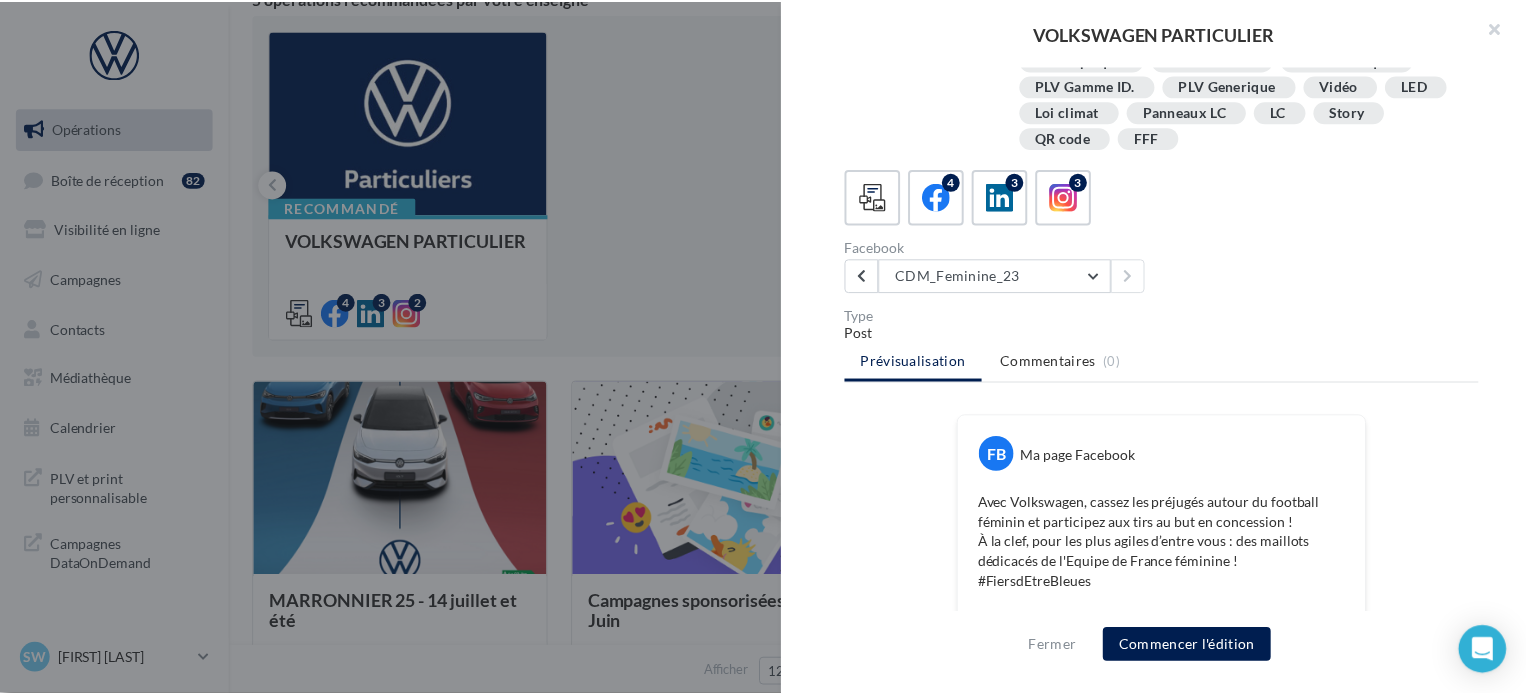 scroll, scrollTop: 332, scrollLeft: 0, axis: vertical 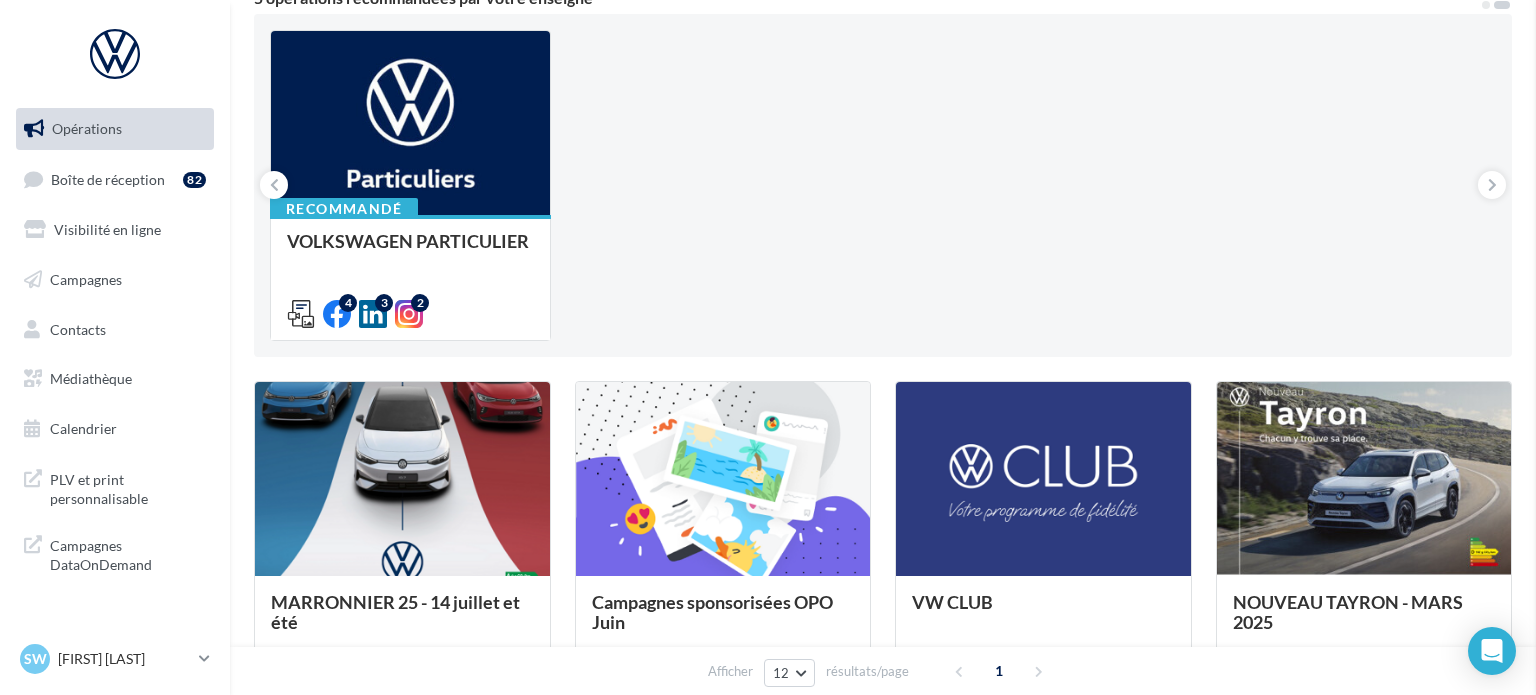 click at bounding box center [2304, 347] 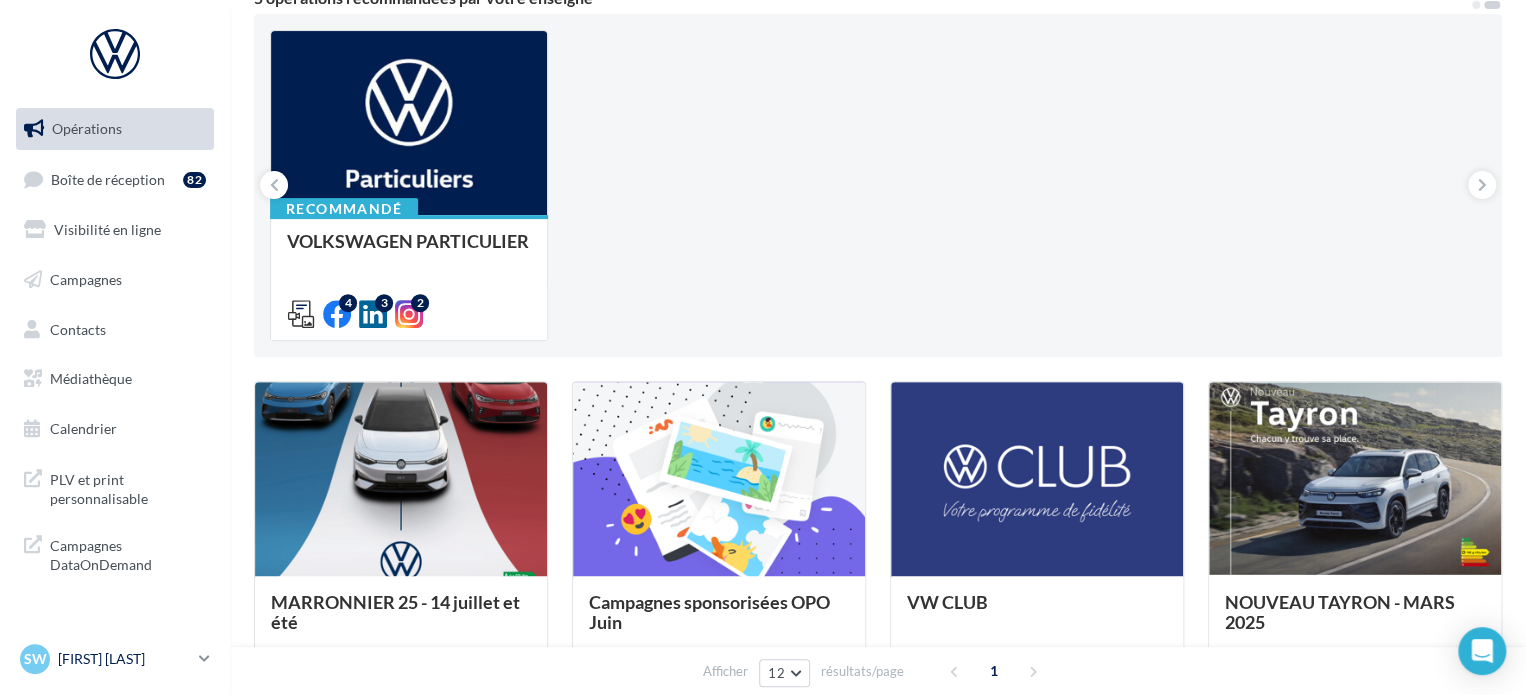 click on "[FIRST] [LAST]" at bounding box center [124, 659] 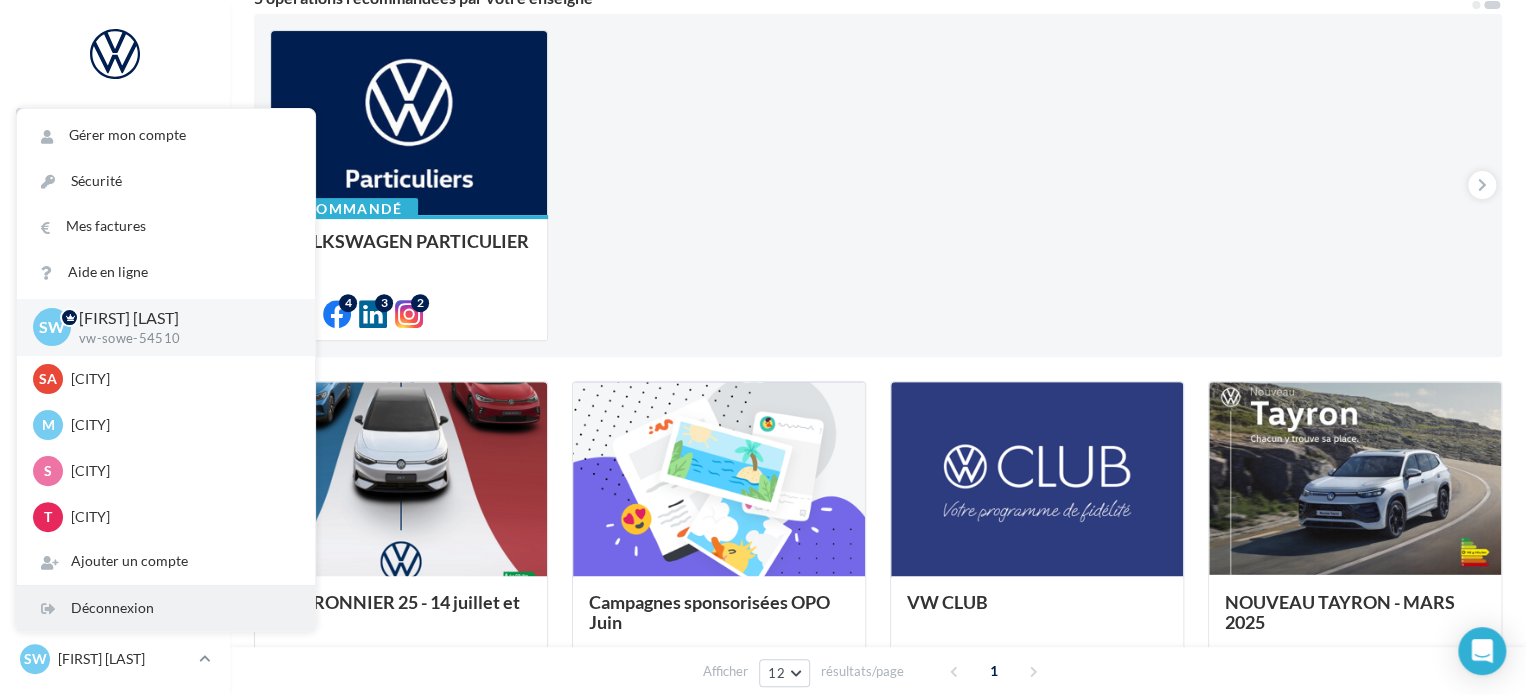 click on "Déconnexion" at bounding box center [166, 608] 